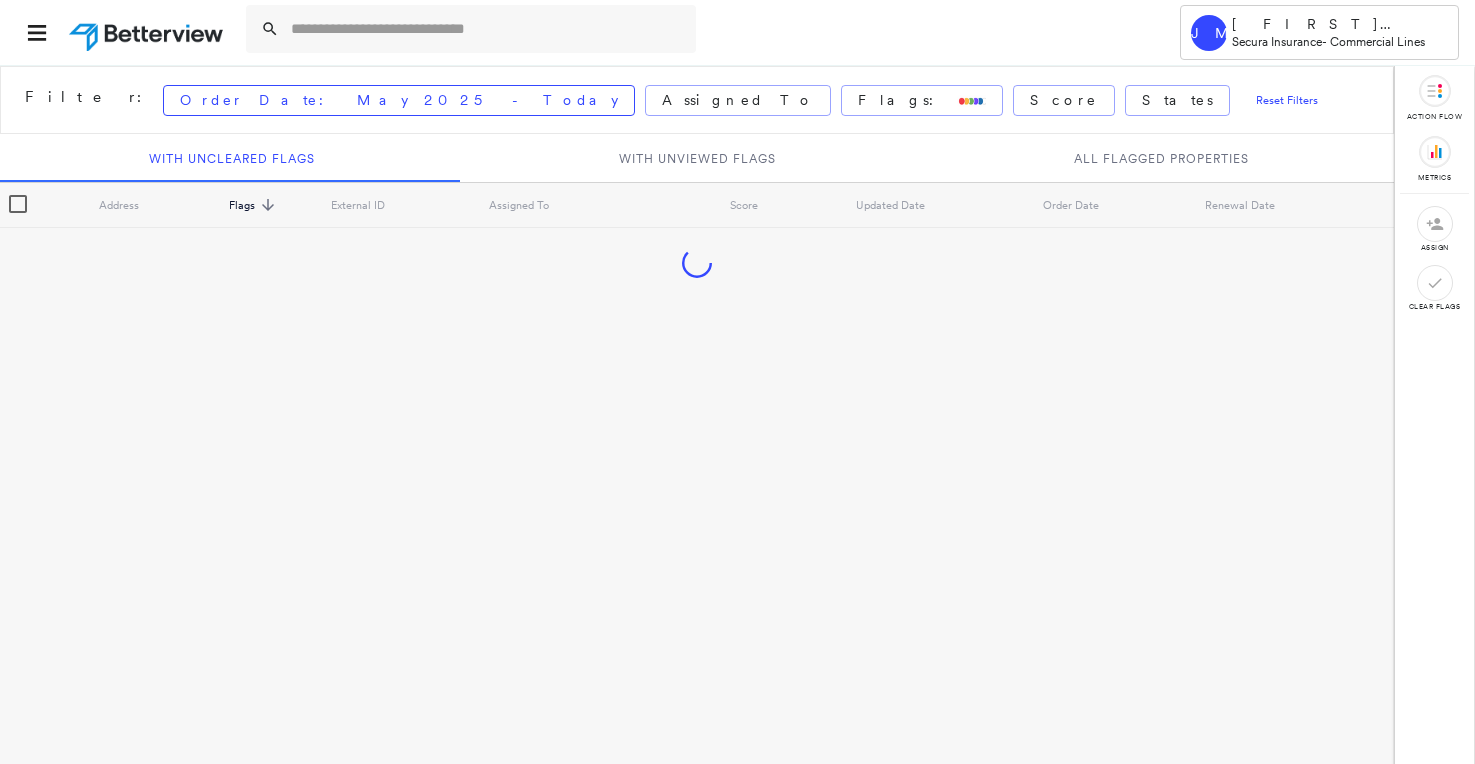 scroll, scrollTop: 0, scrollLeft: 0, axis: both 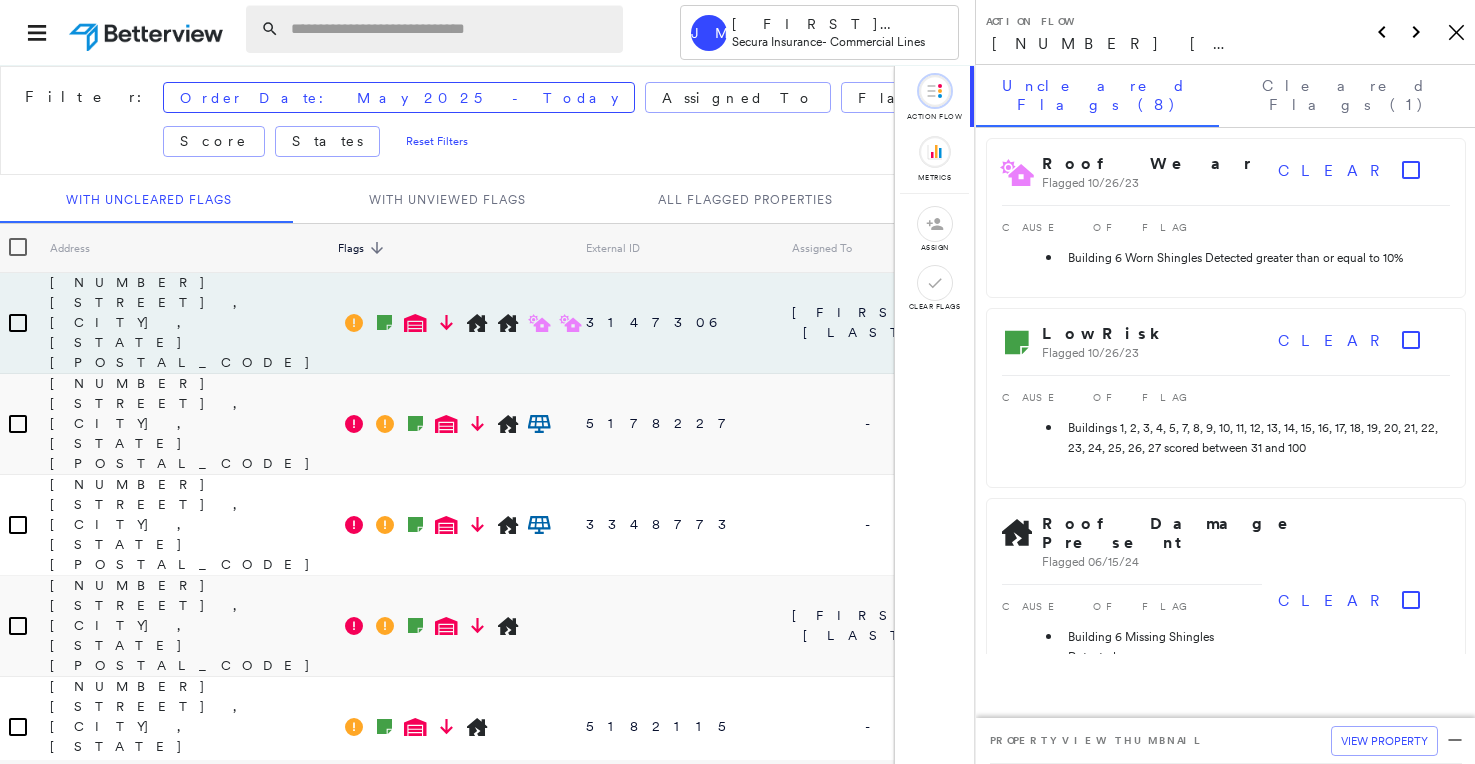 click at bounding box center (451, 29) 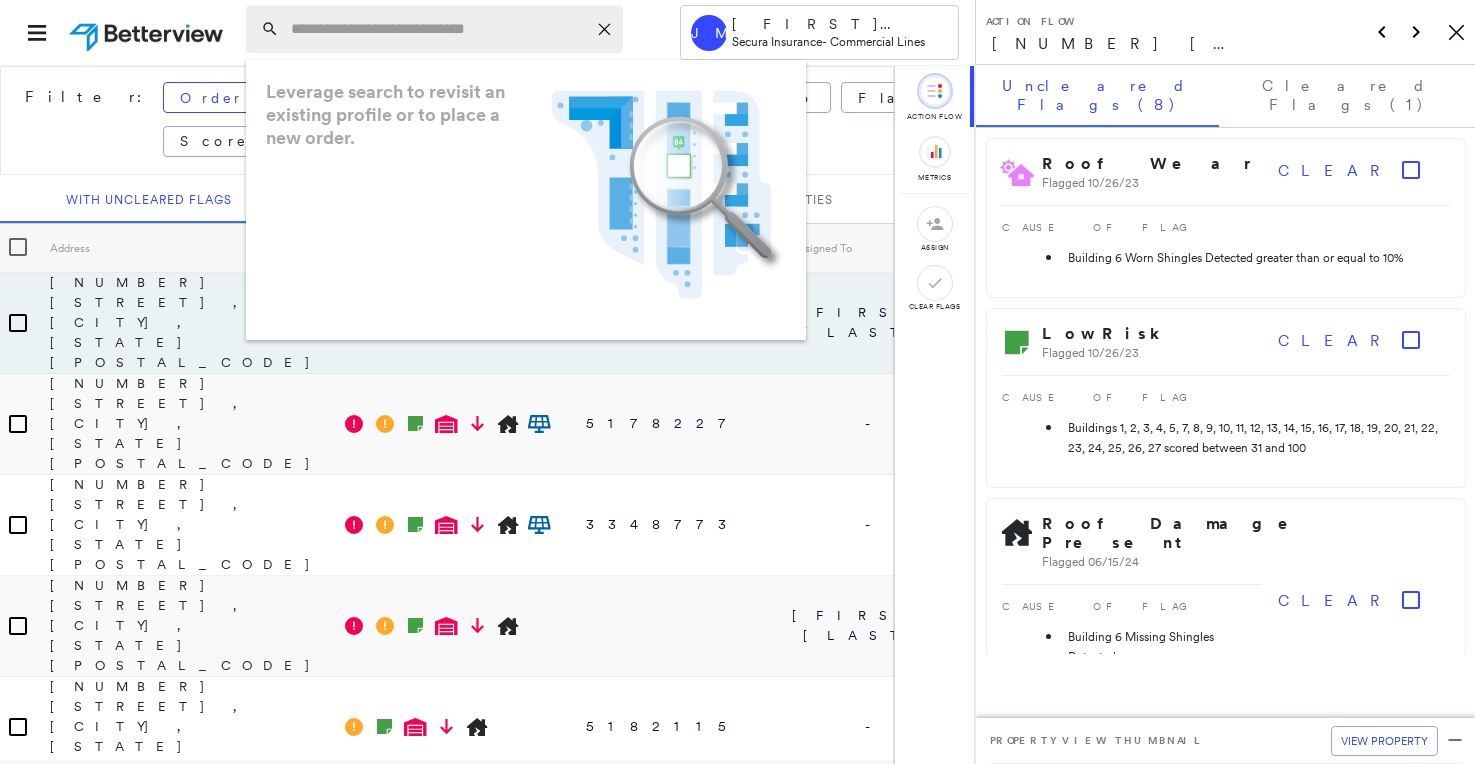 paste on "**********" 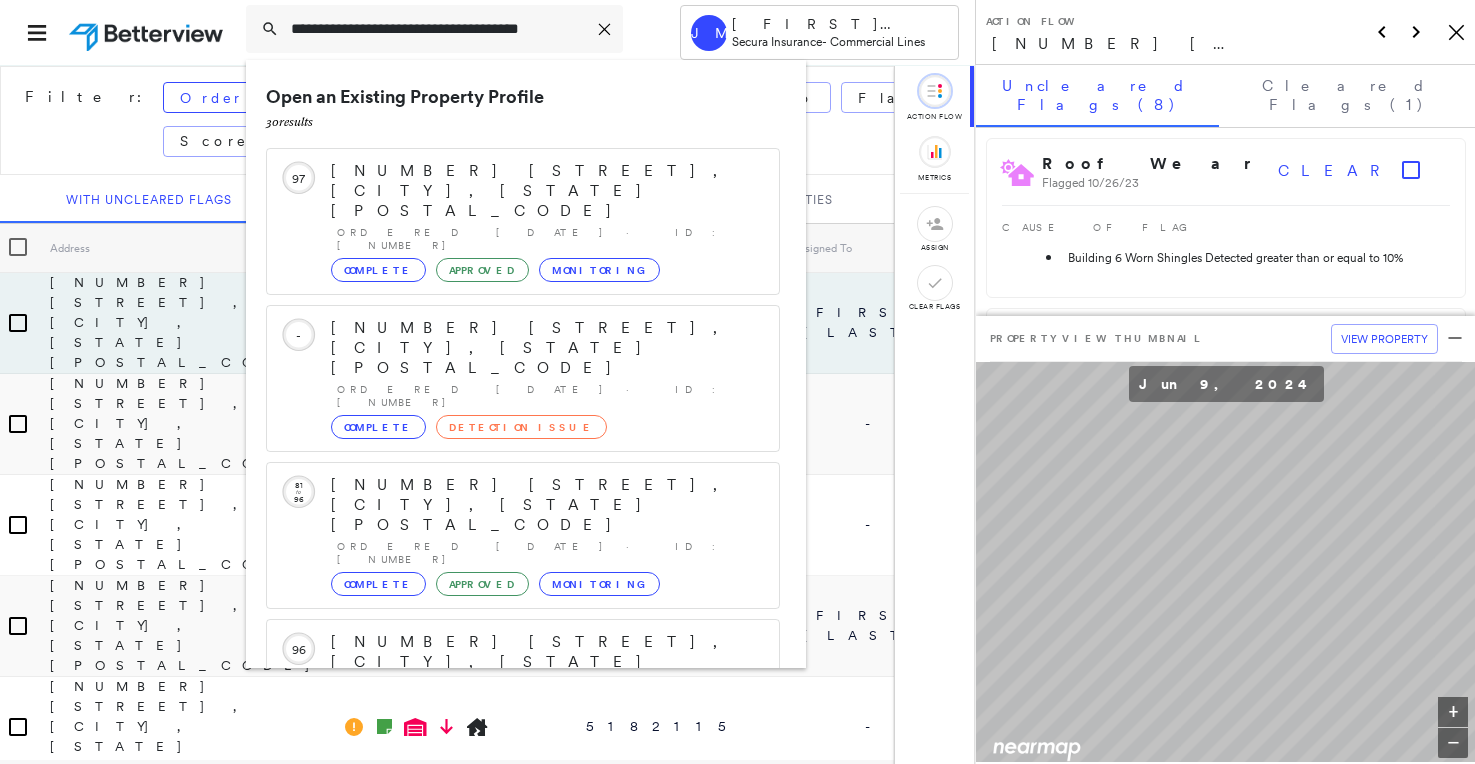 scroll, scrollTop: 213, scrollLeft: 0, axis: vertical 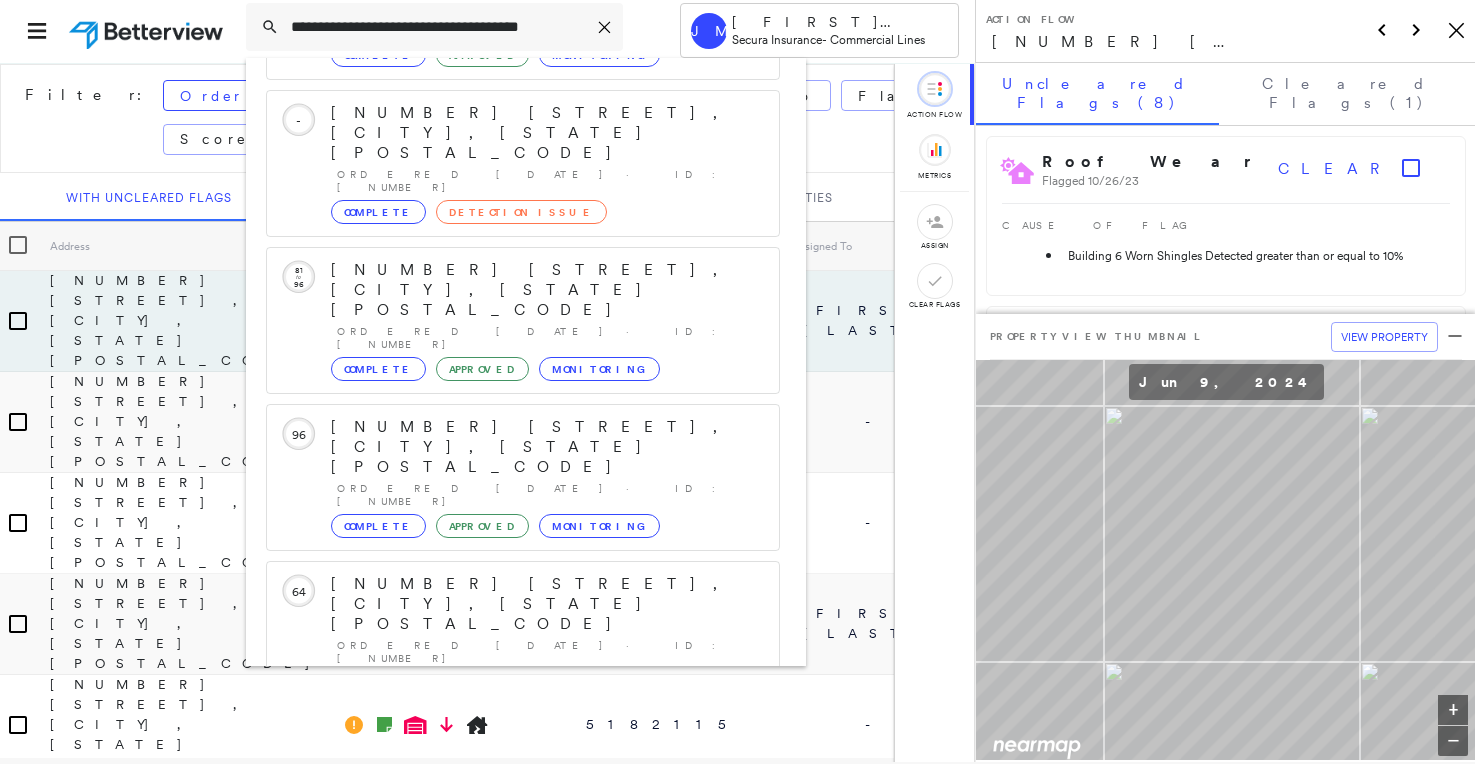 click on "[NUMBER] [STREET], [CITY], [STATE] [POSTAL_CODE]" at bounding box center [501, 896] 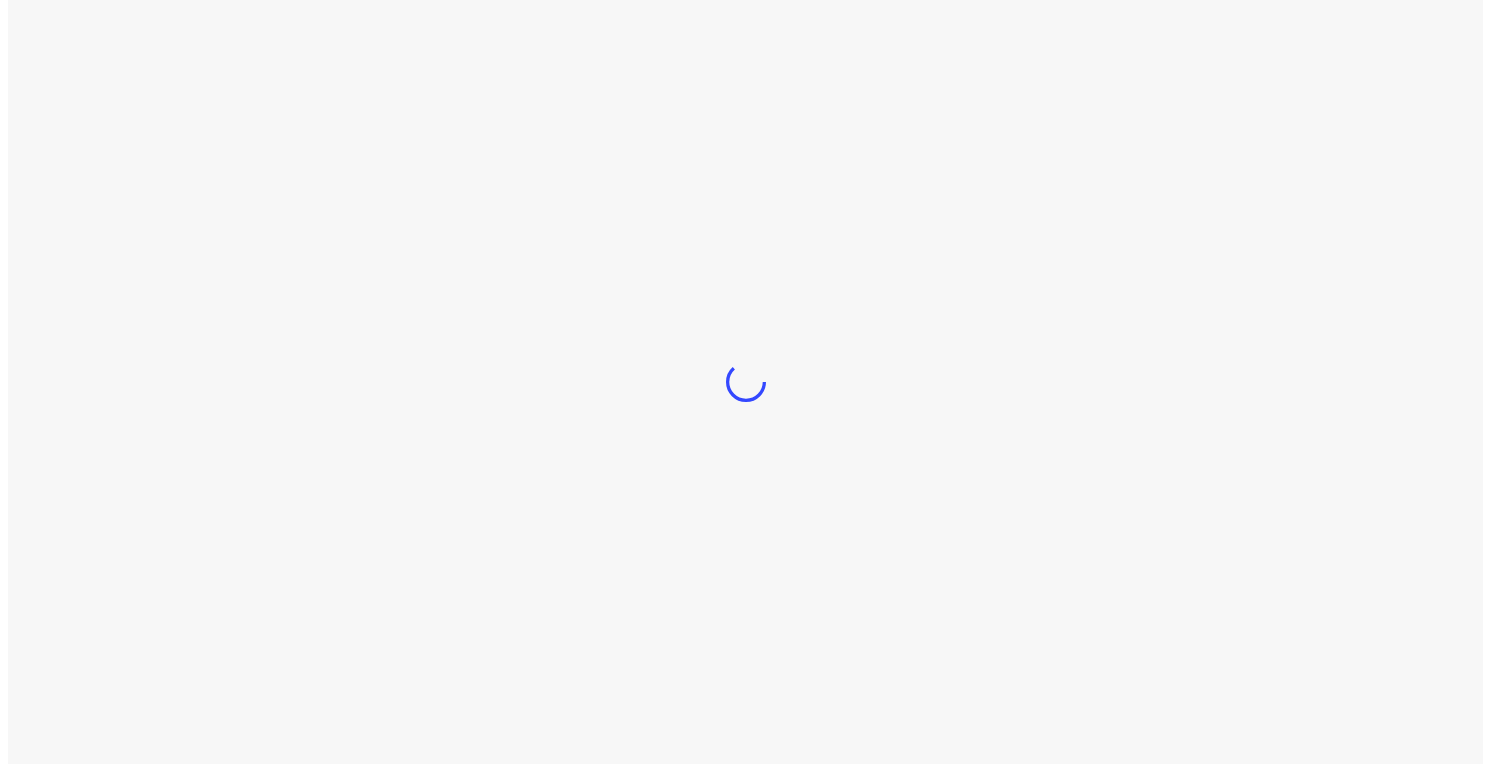 scroll, scrollTop: 0, scrollLeft: 0, axis: both 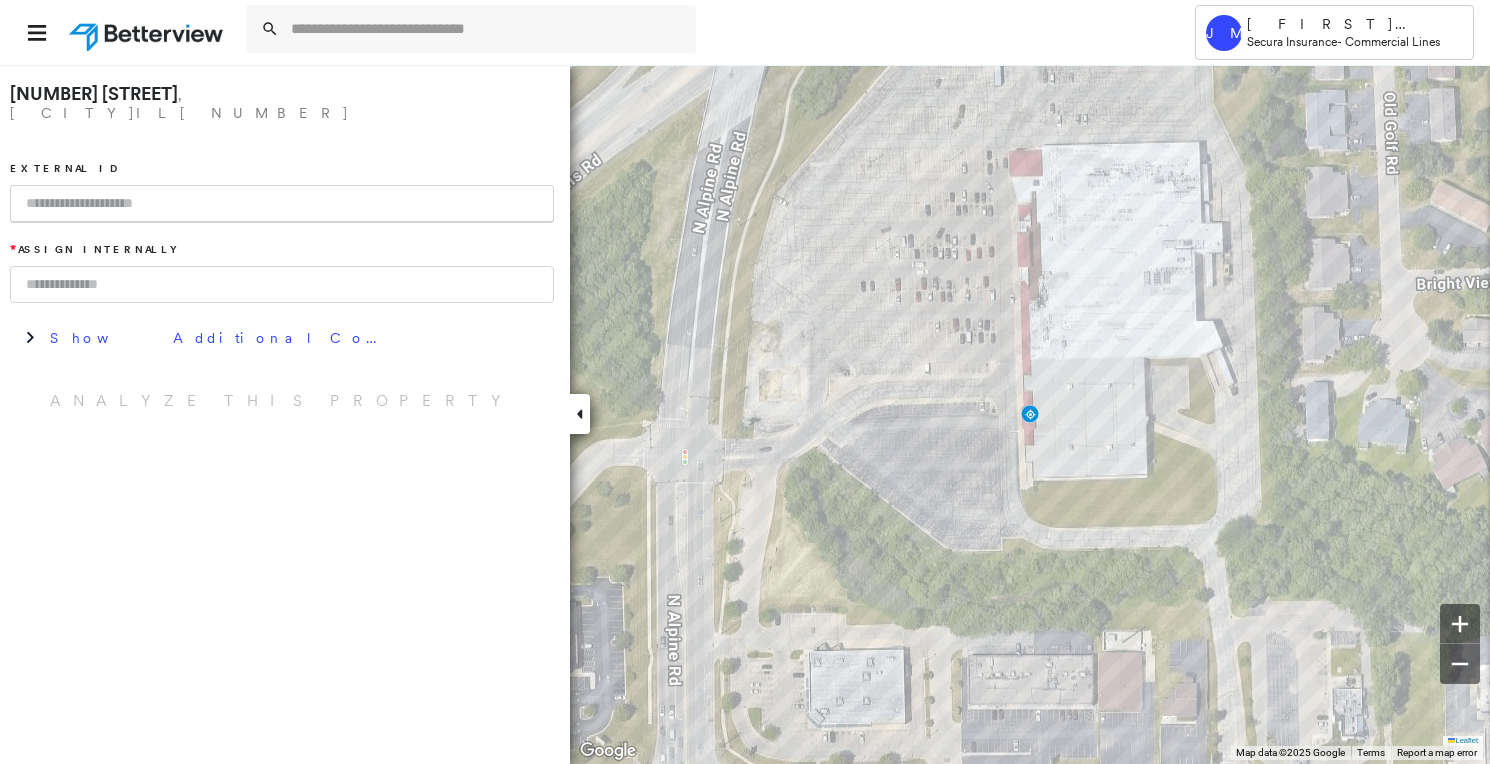 click at bounding box center [282, 204] 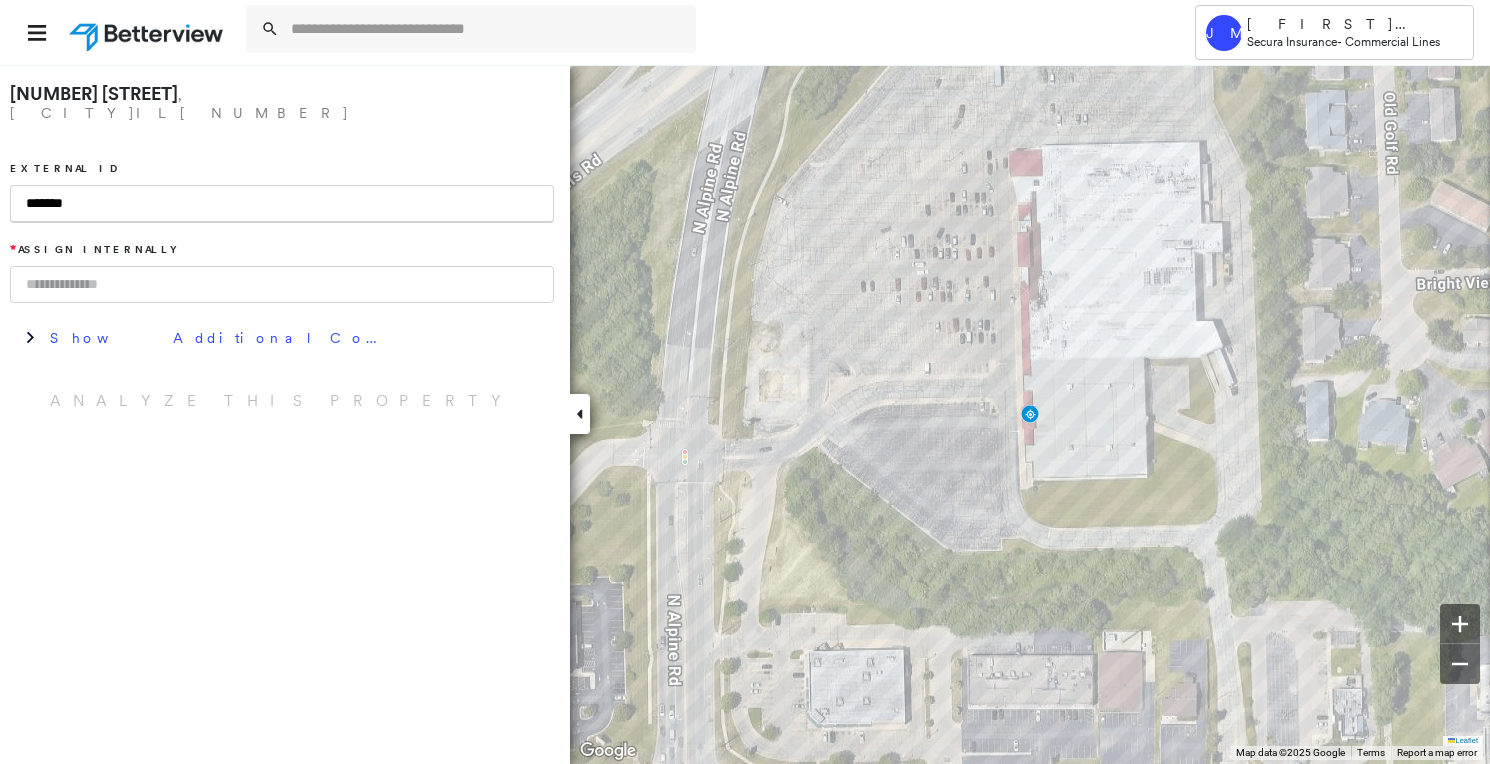 type on "*******" 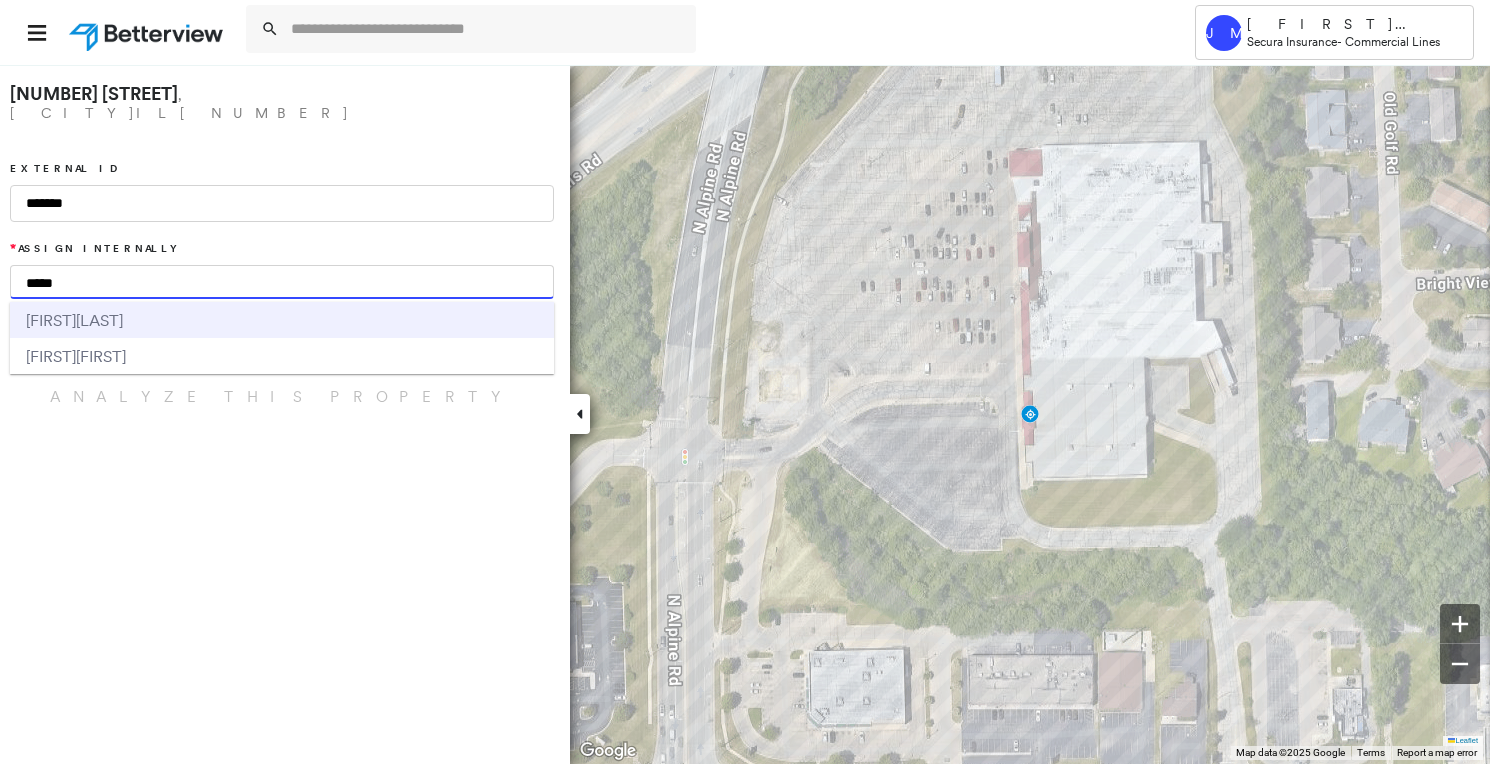 type on "*****" 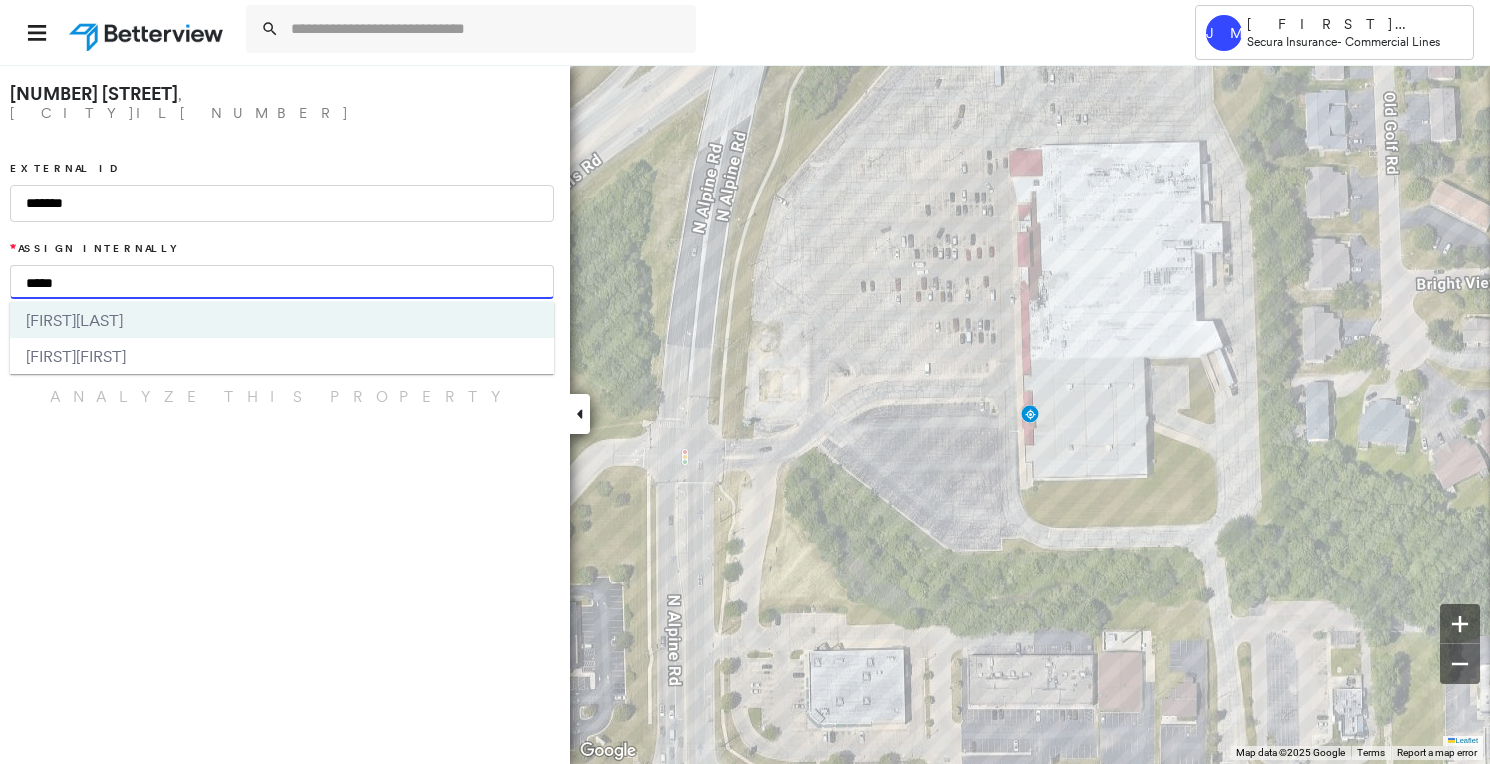 type 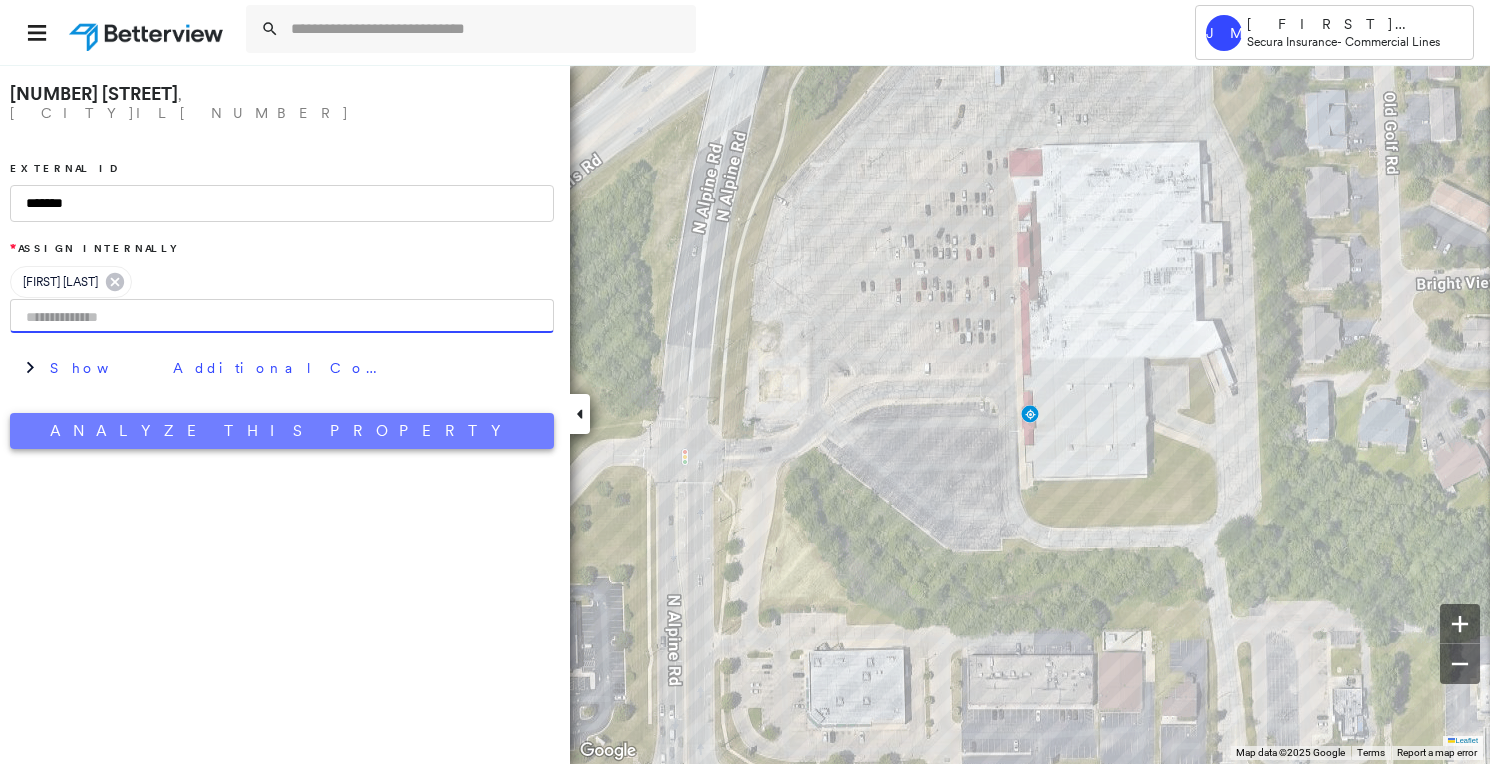 click on "Analyze This Property" at bounding box center [282, 431] 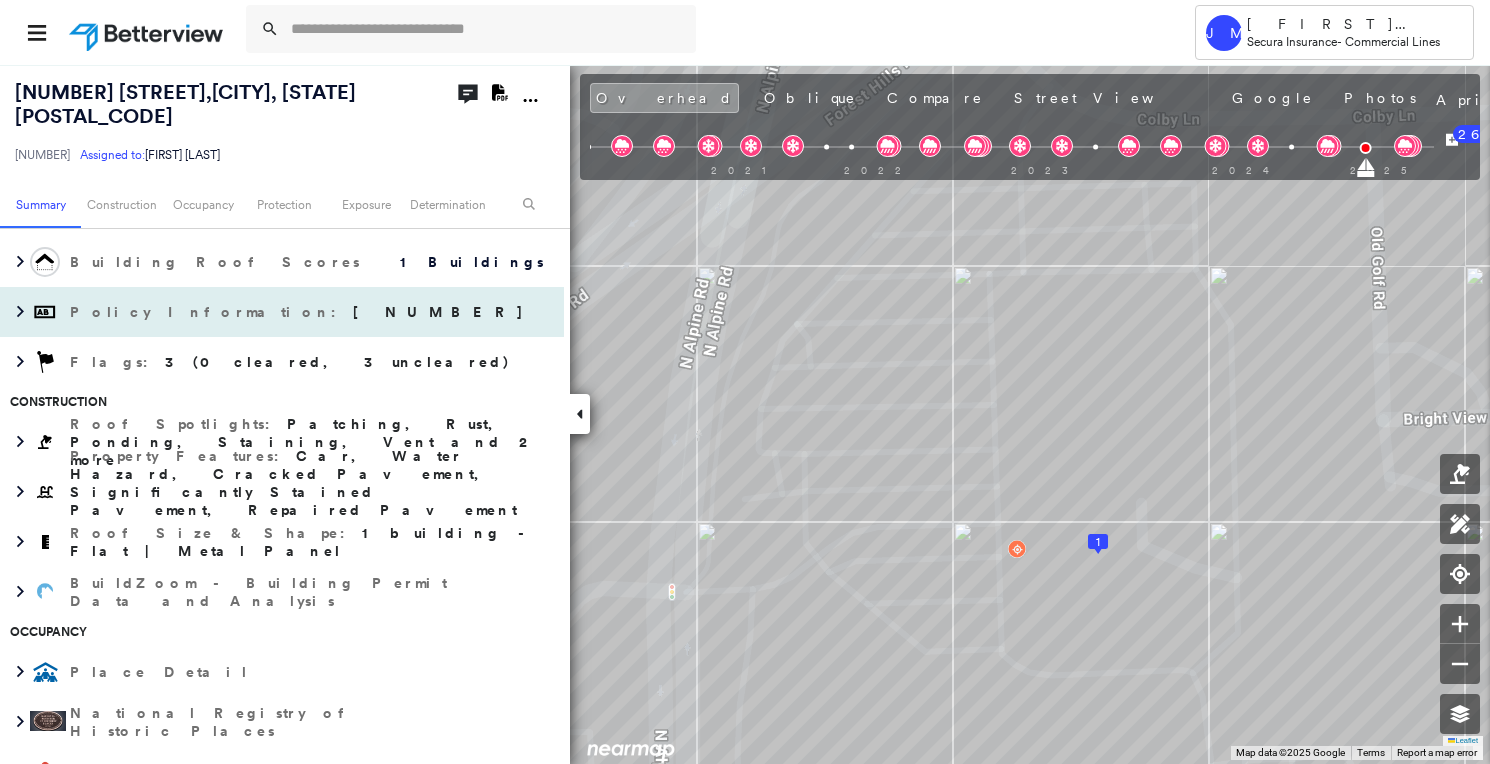 scroll, scrollTop: 0, scrollLeft: 0, axis: both 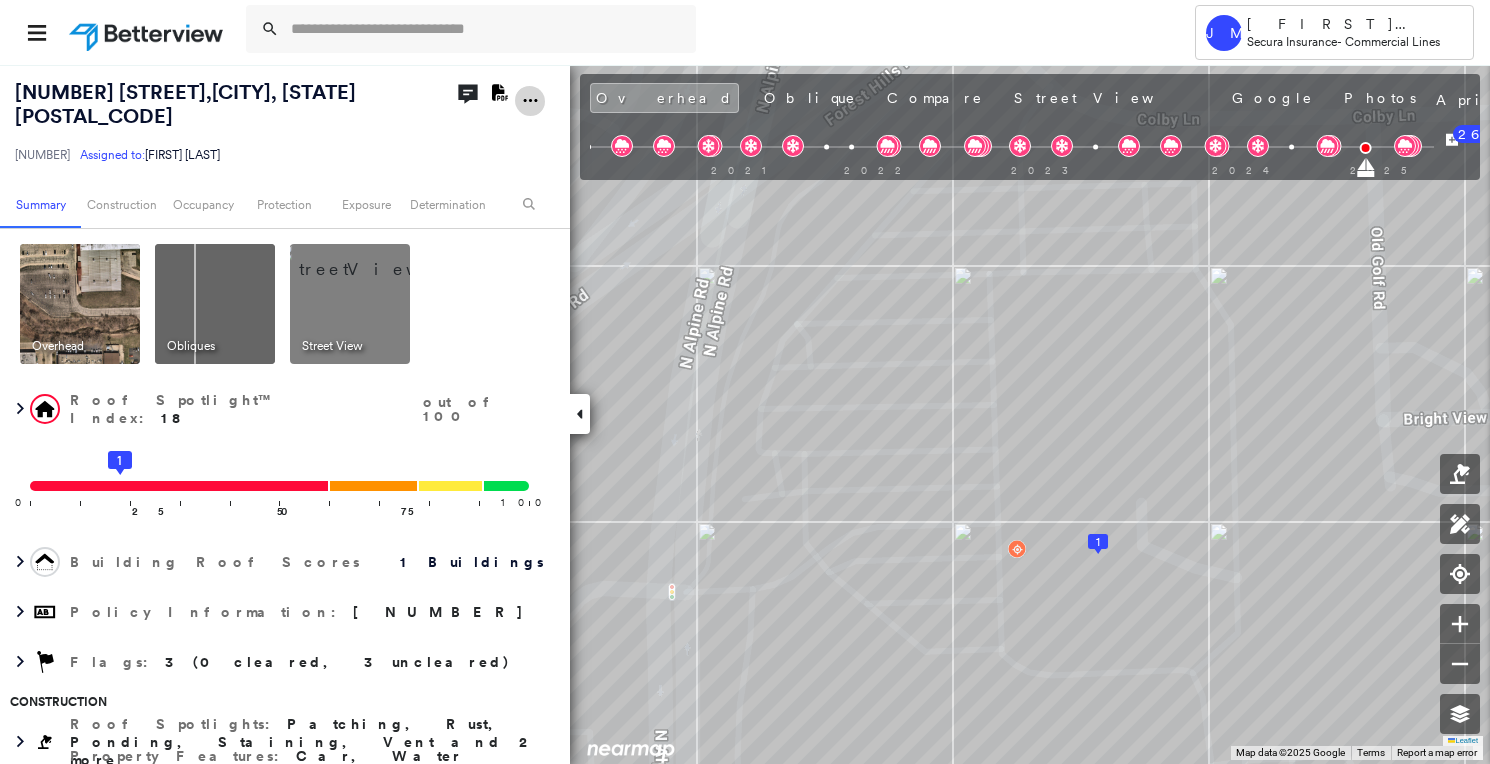 click 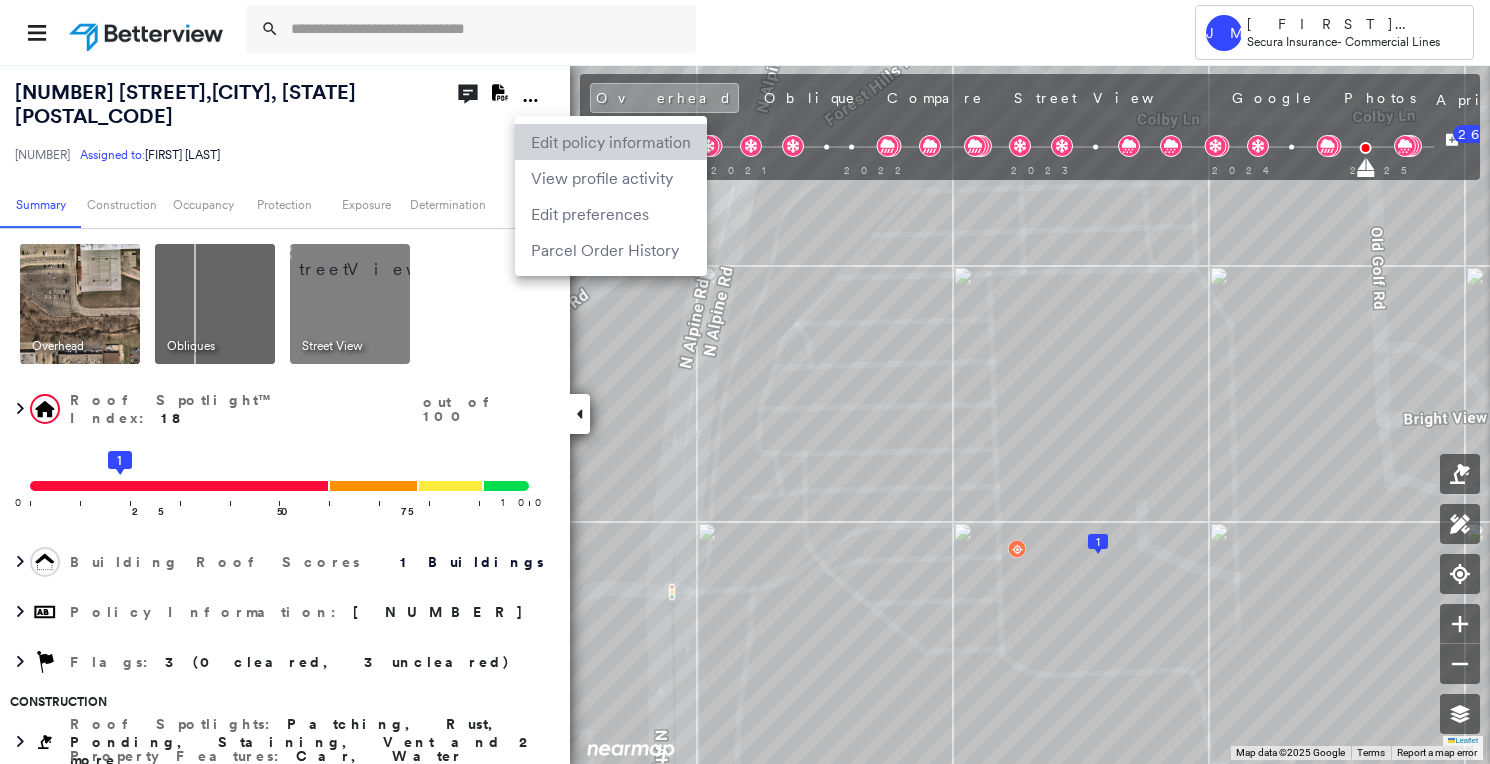 click on "Edit policy information" at bounding box center [611, 142] 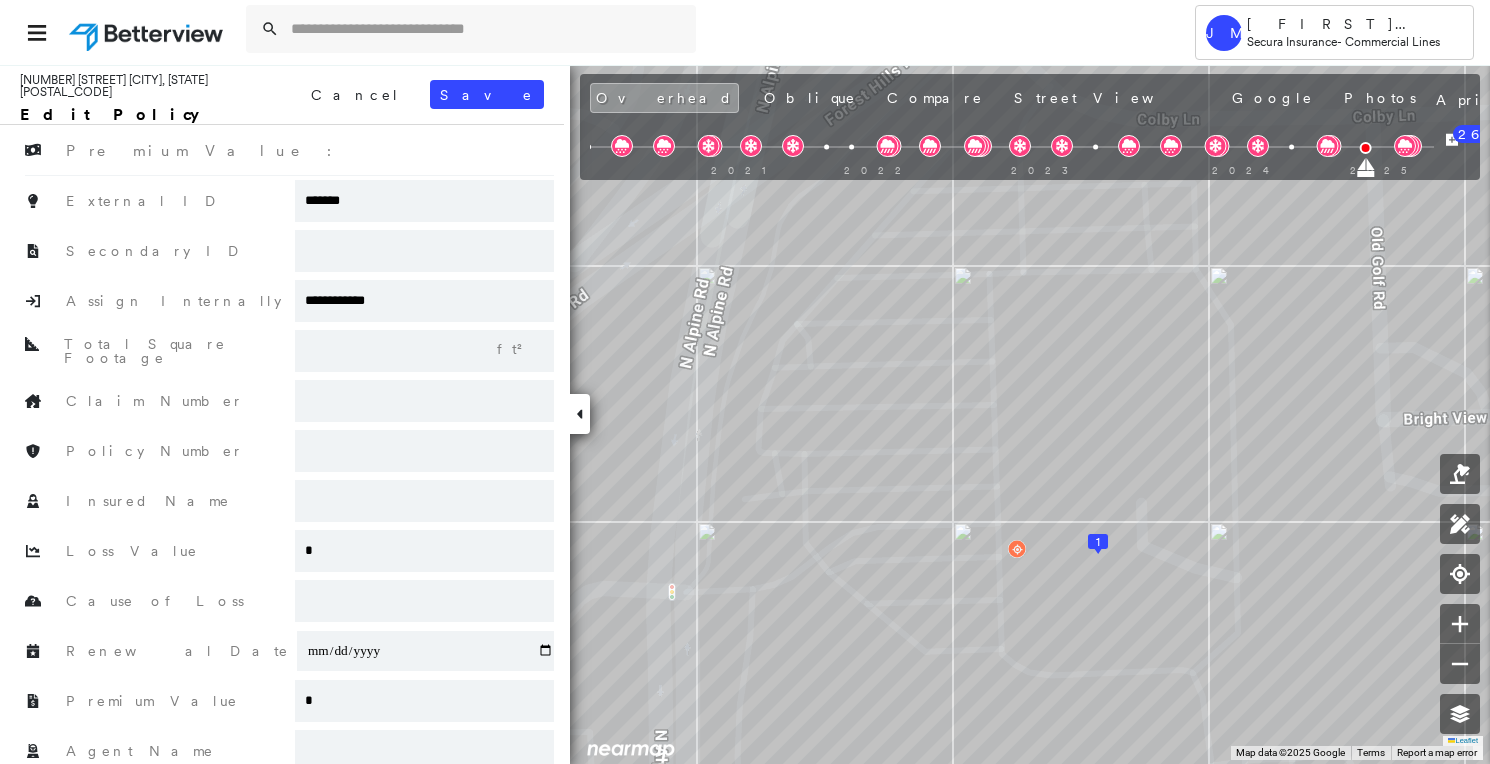 scroll, scrollTop: 118, scrollLeft: 0, axis: vertical 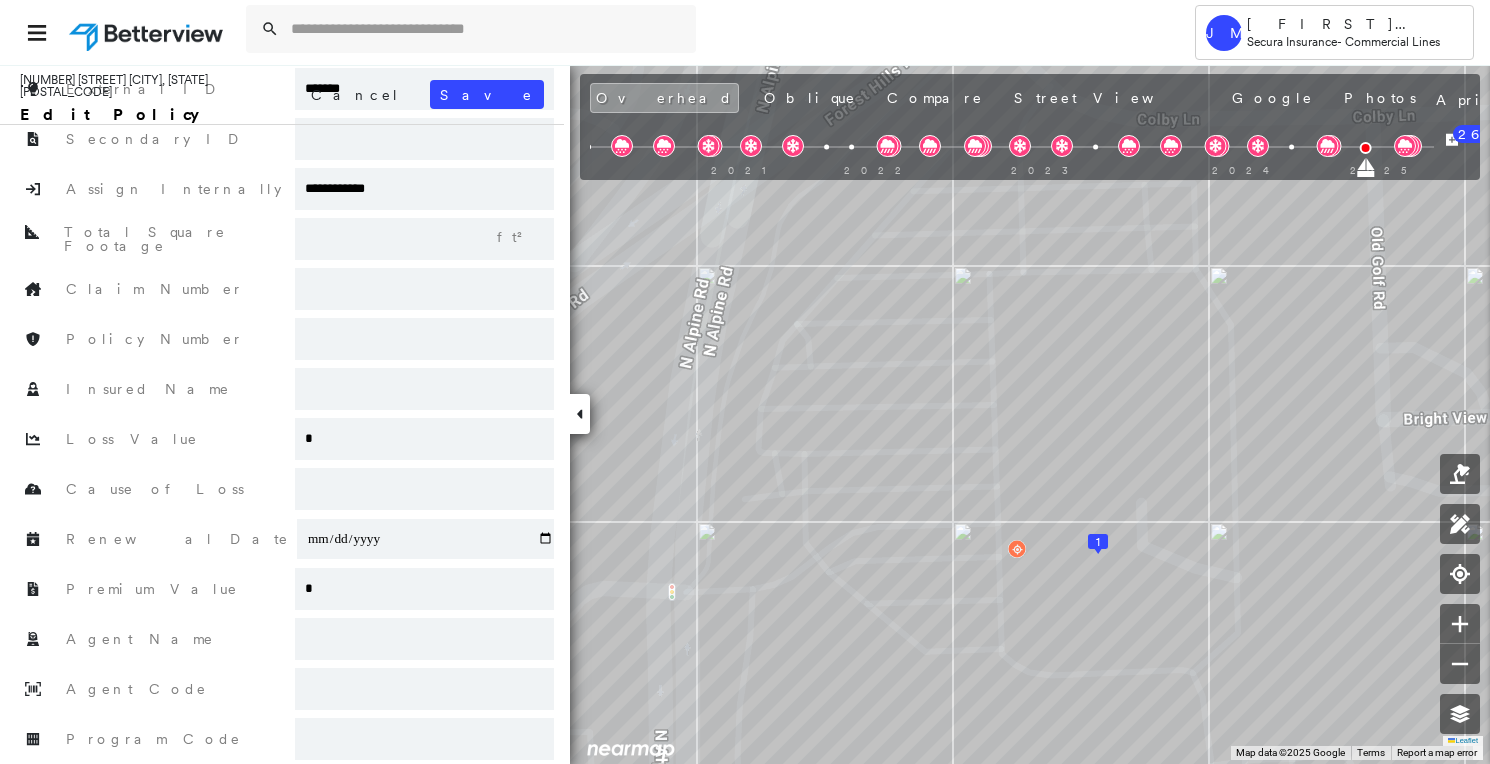click on "Save" at bounding box center (487, 94) 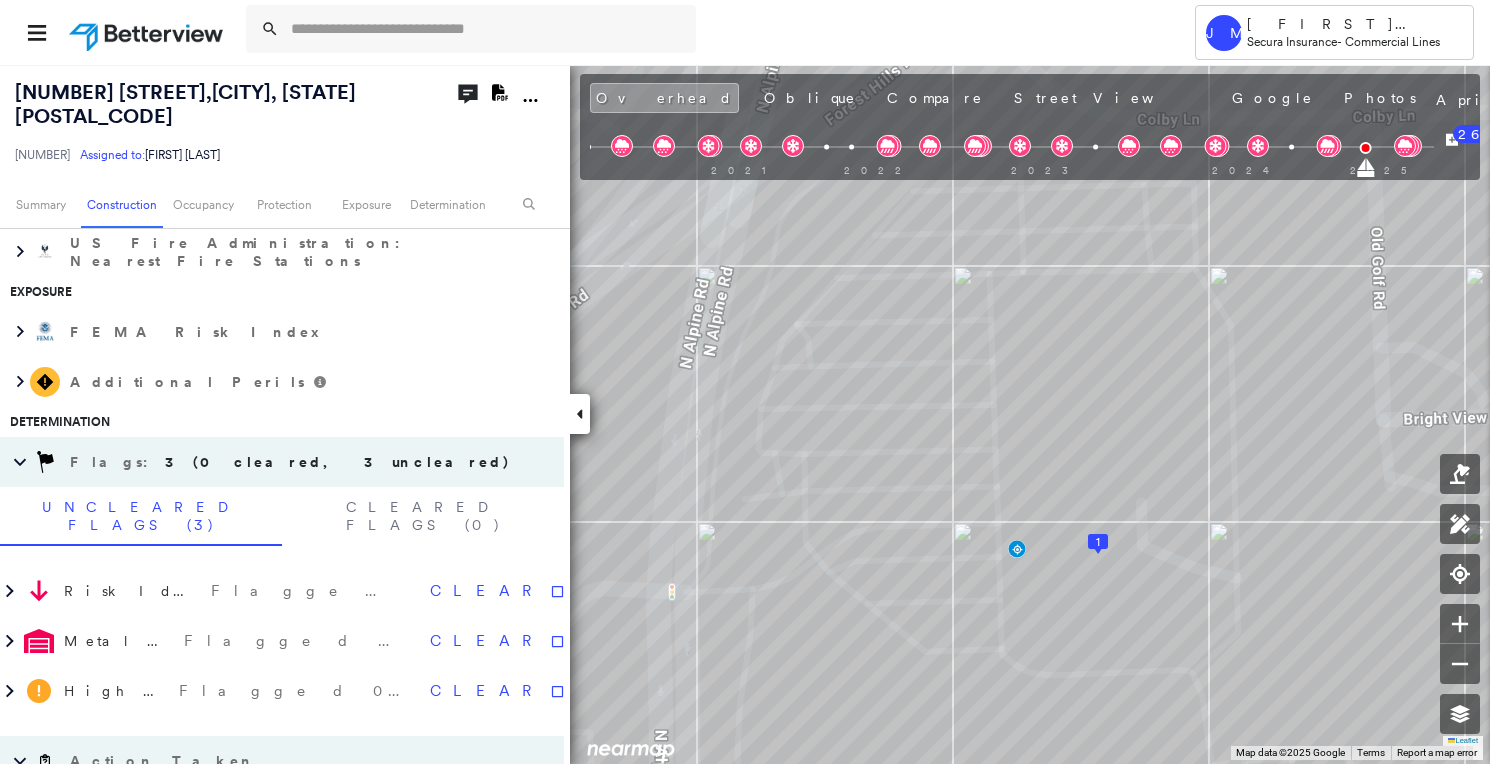 scroll, scrollTop: 1000, scrollLeft: 0, axis: vertical 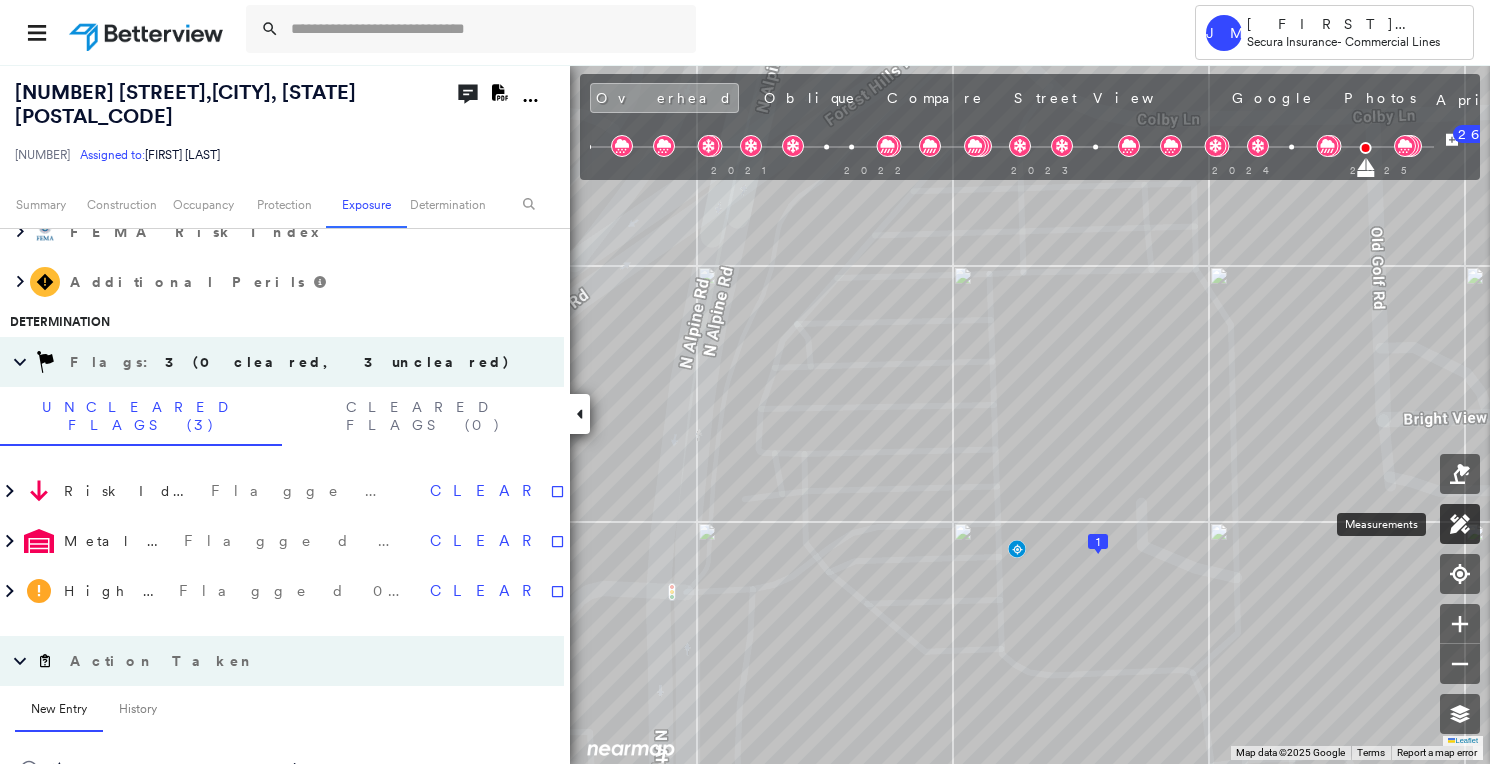 click 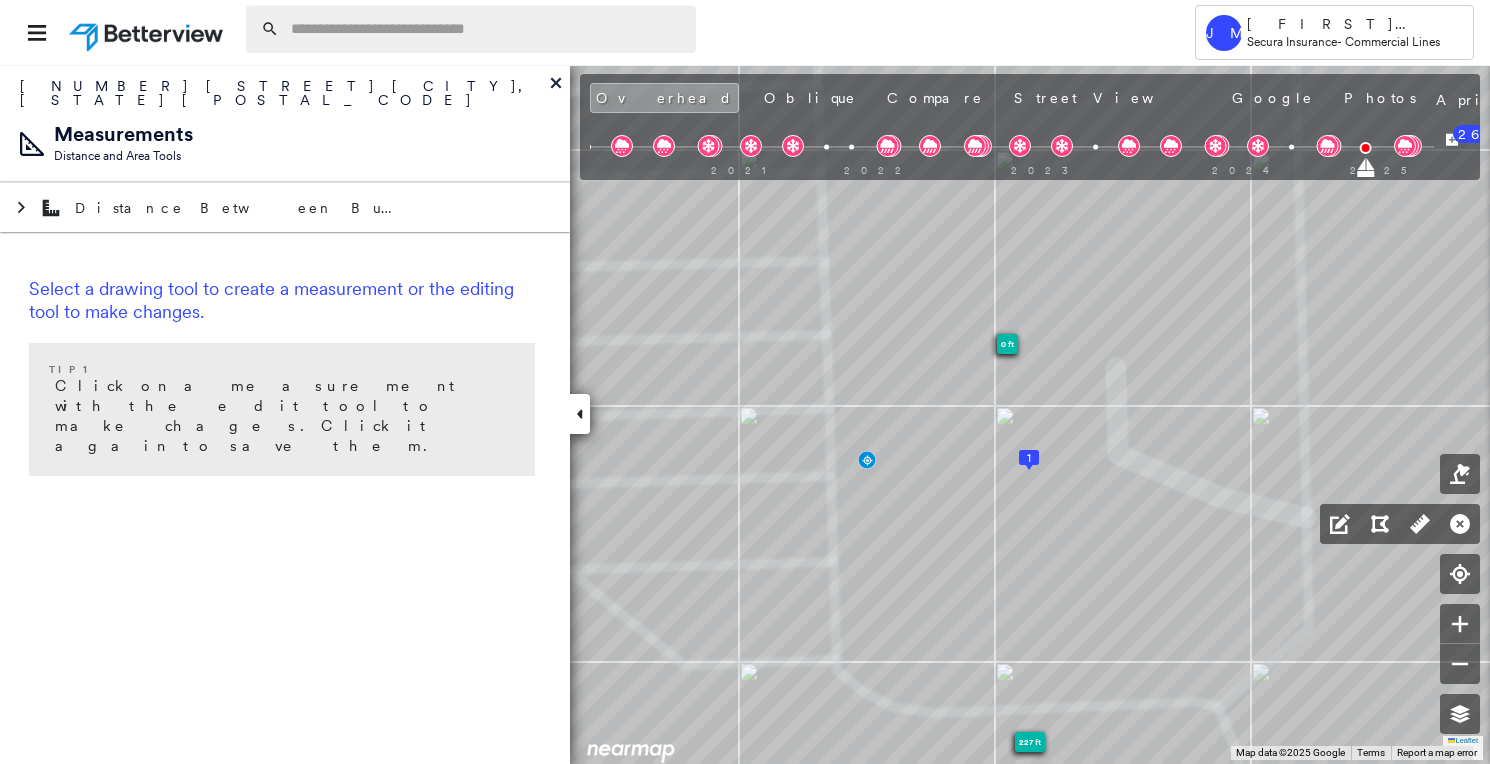 click at bounding box center [487, 29] 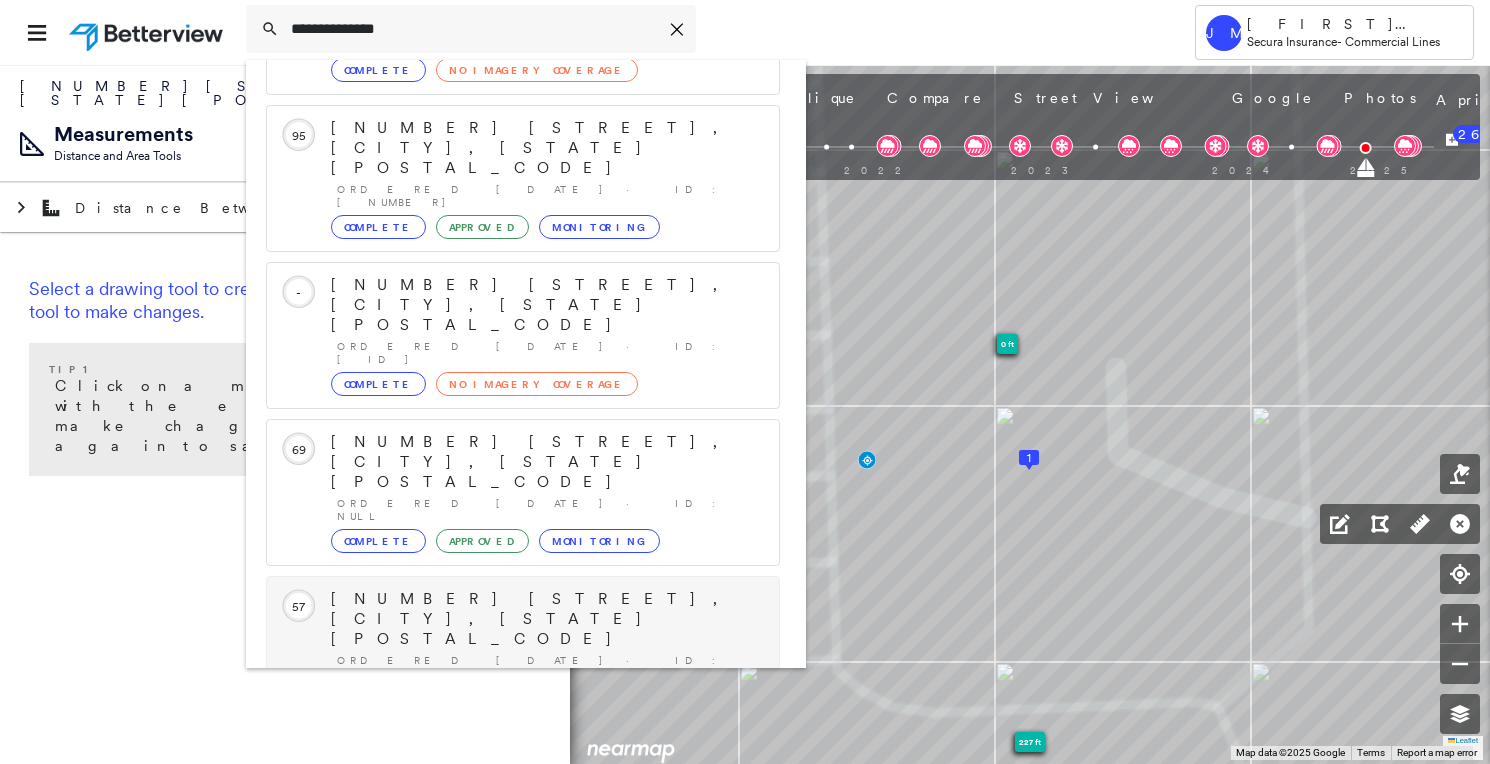scroll, scrollTop: 213, scrollLeft: 0, axis: vertical 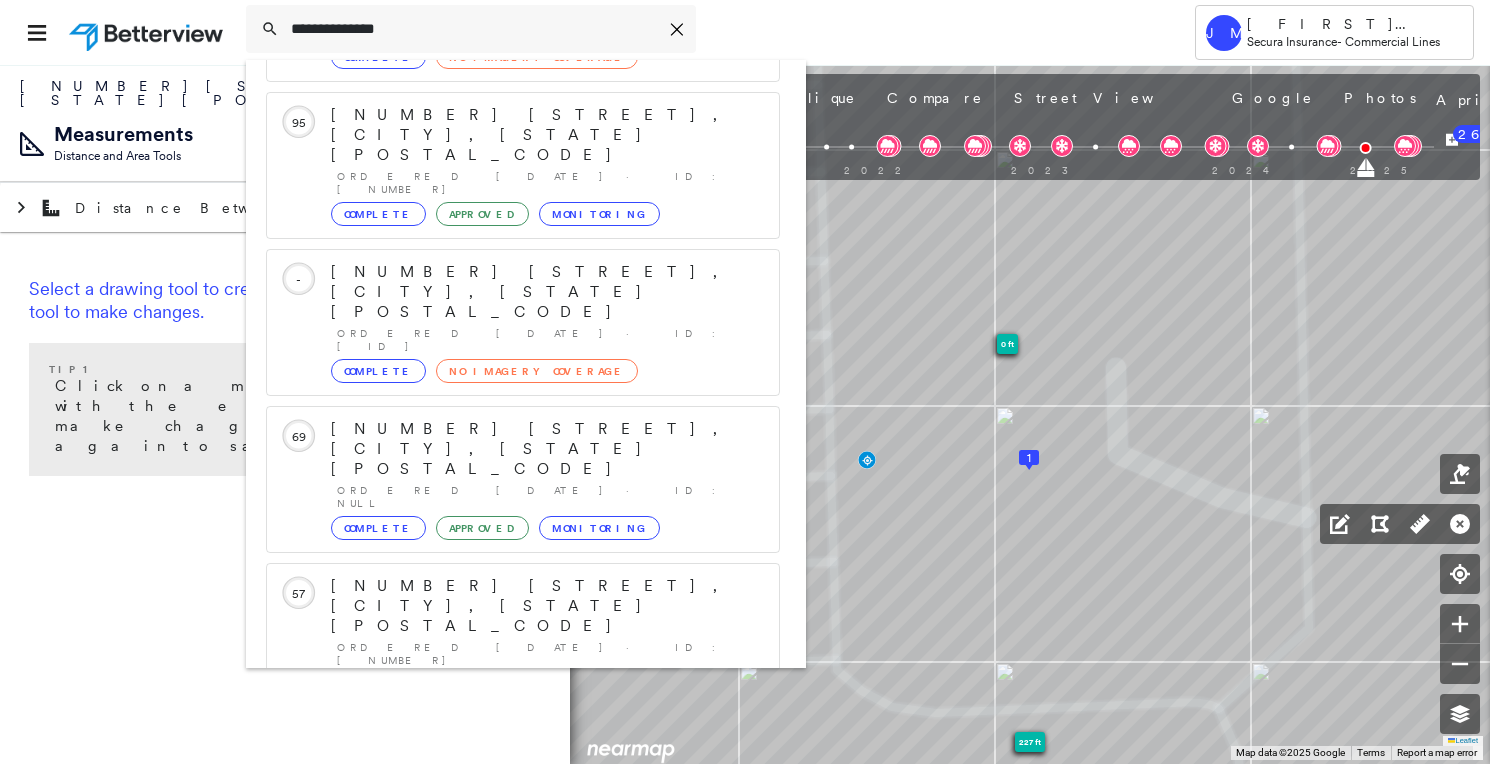type on "**********" 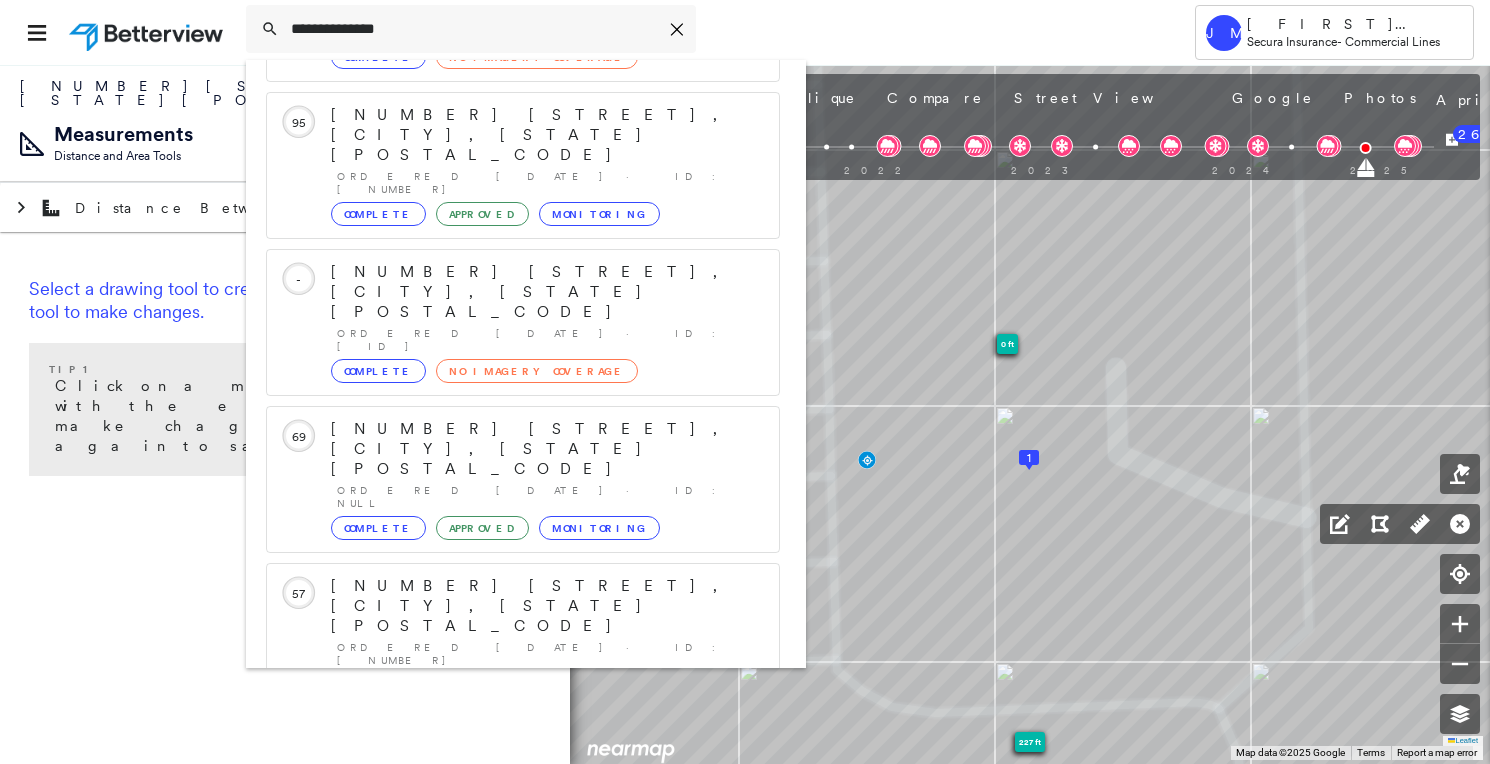 click on "[NUMBER] [STREET], [CITY], [STATE] [POSTAL_CODE] Group Created with Sketch." at bounding box center [523, 898] 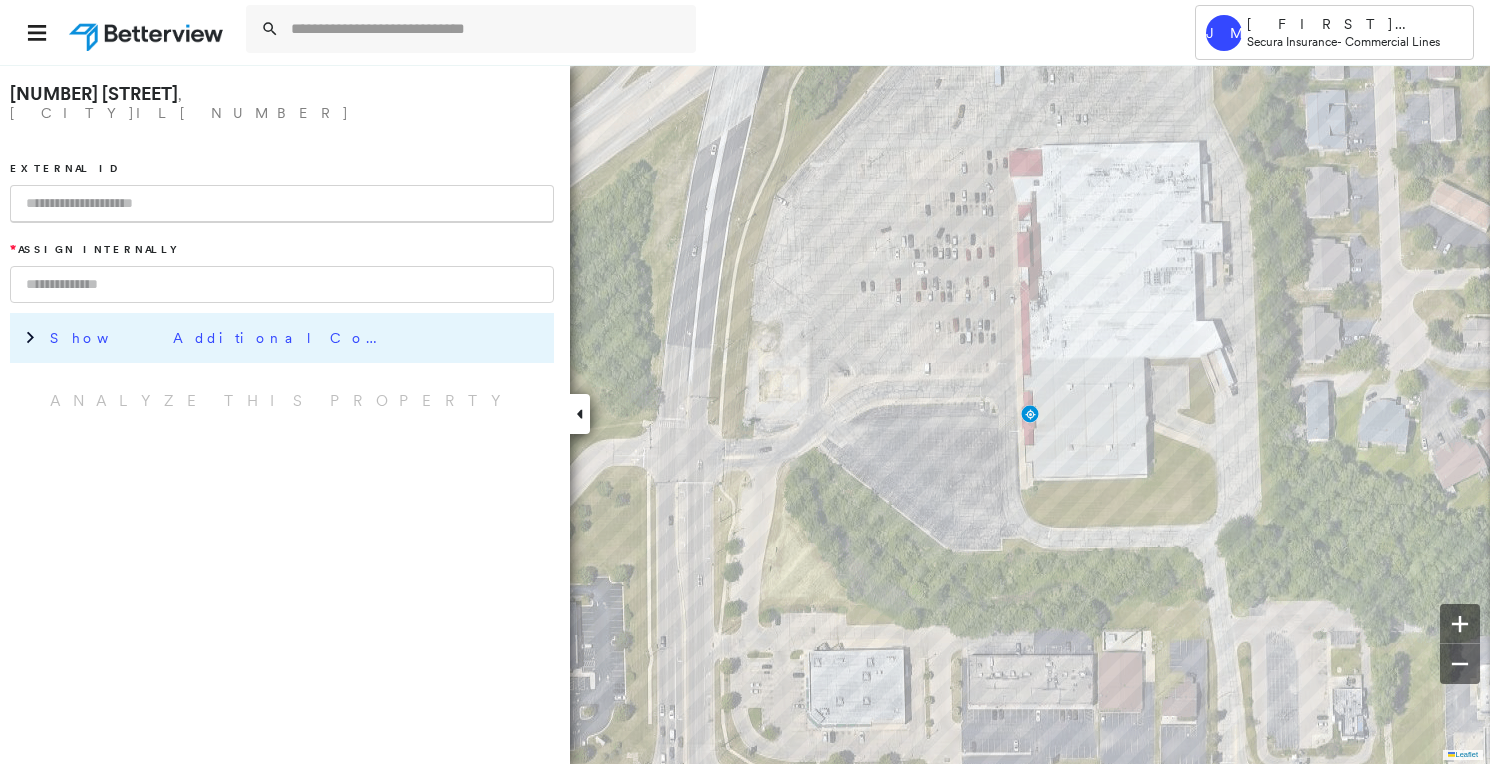 click on "Show Additional Company Data" at bounding box center [220, 338] 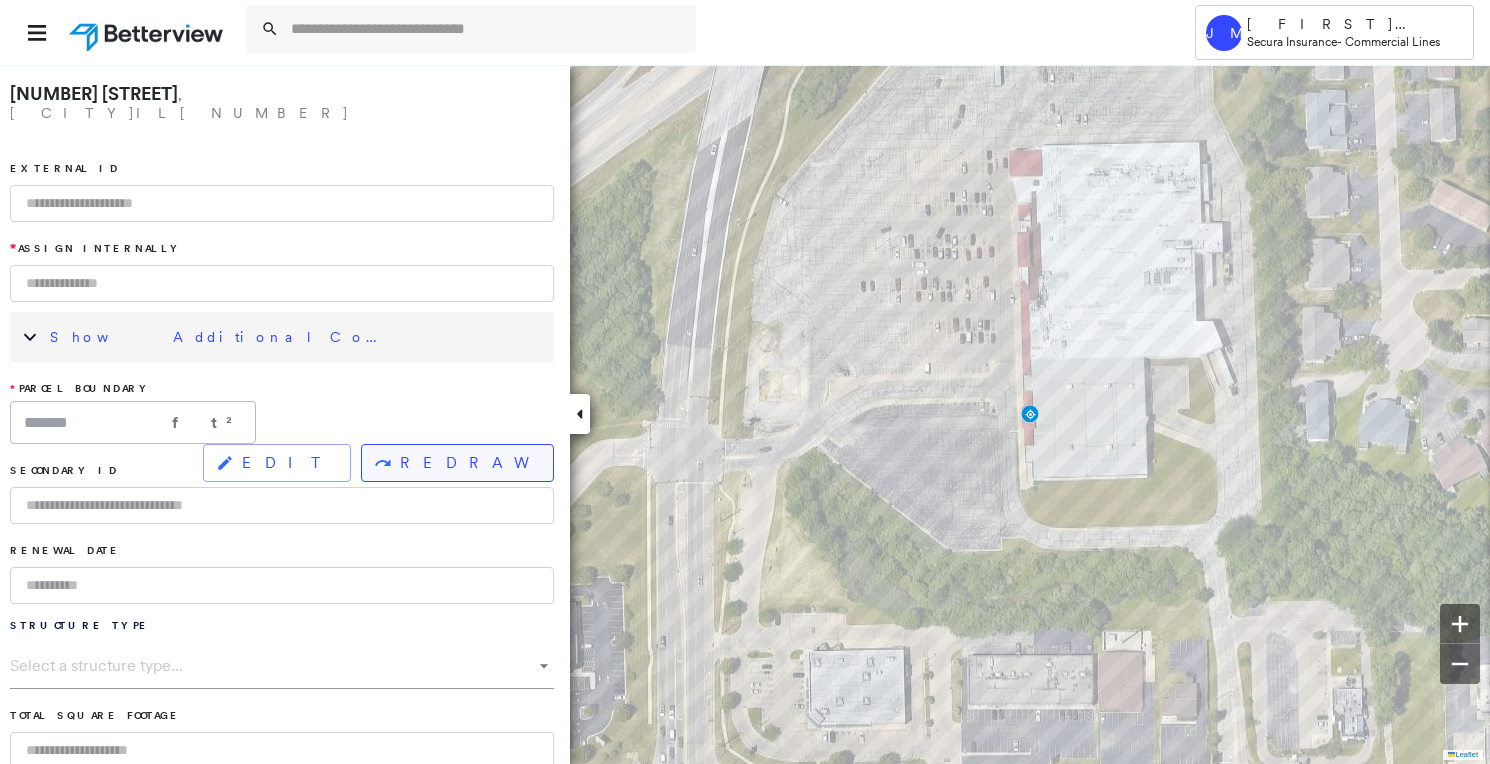 click on "REDRAW" at bounding box center (468, 463) 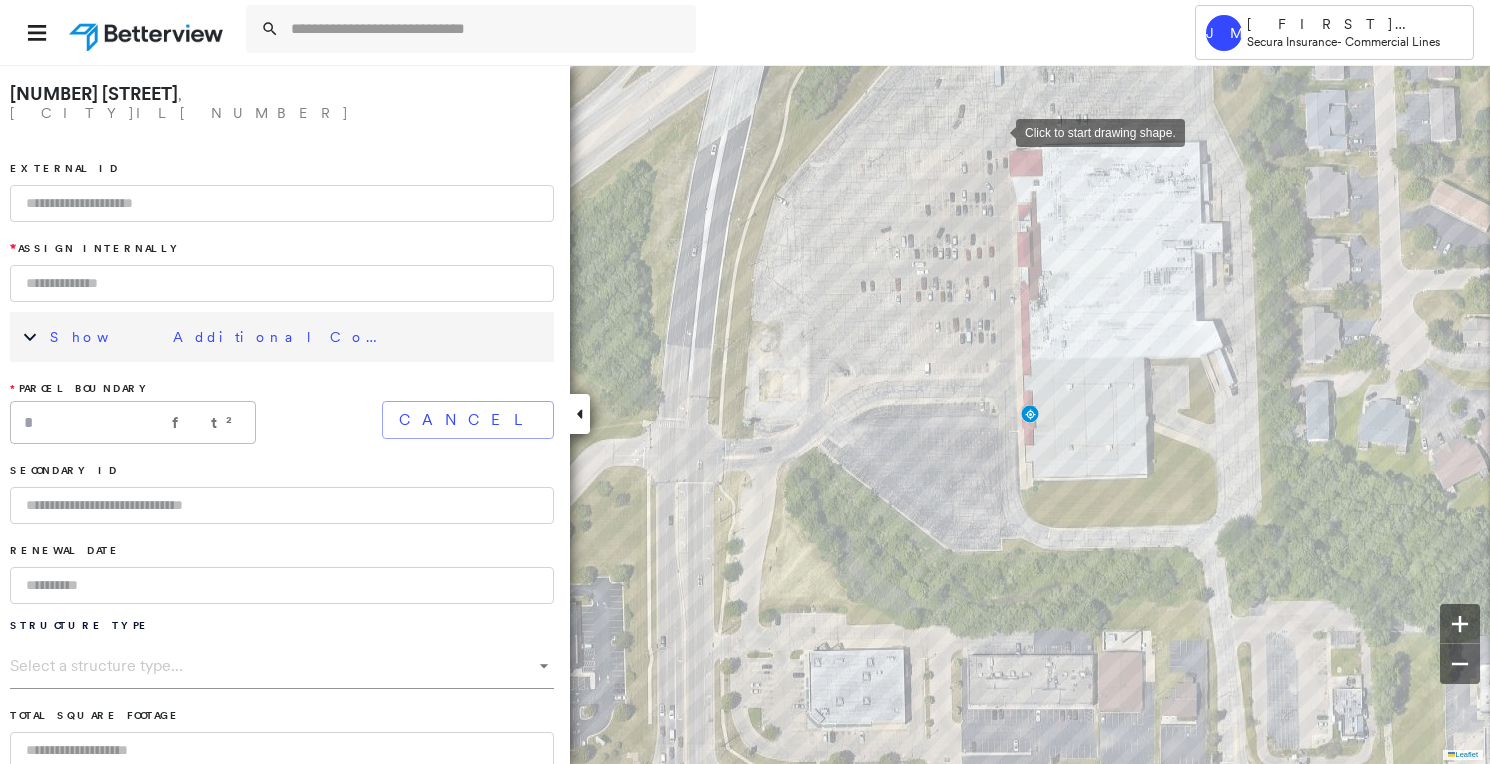 click at bounding box center [996, 131] 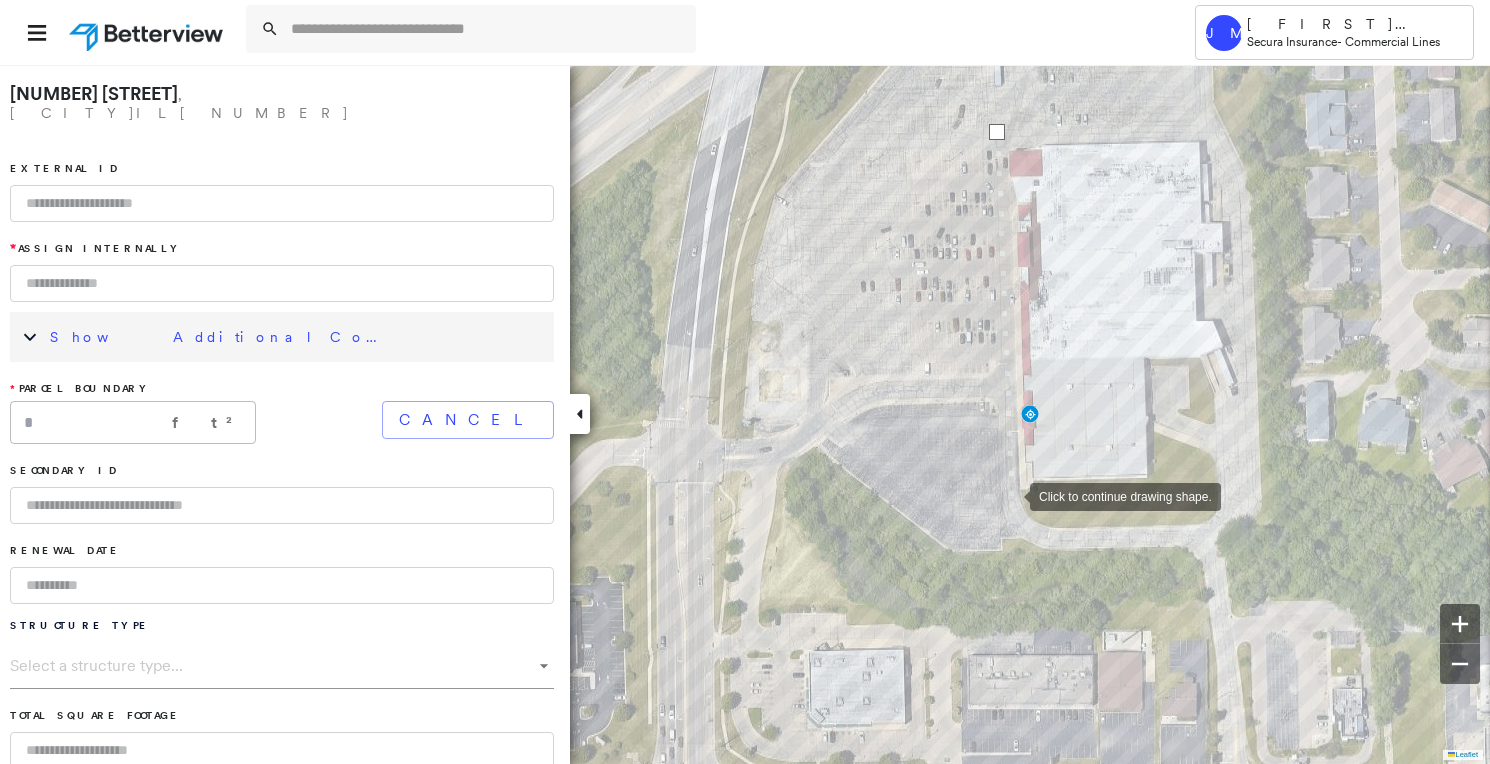 click at bounding box center (1010, 495) 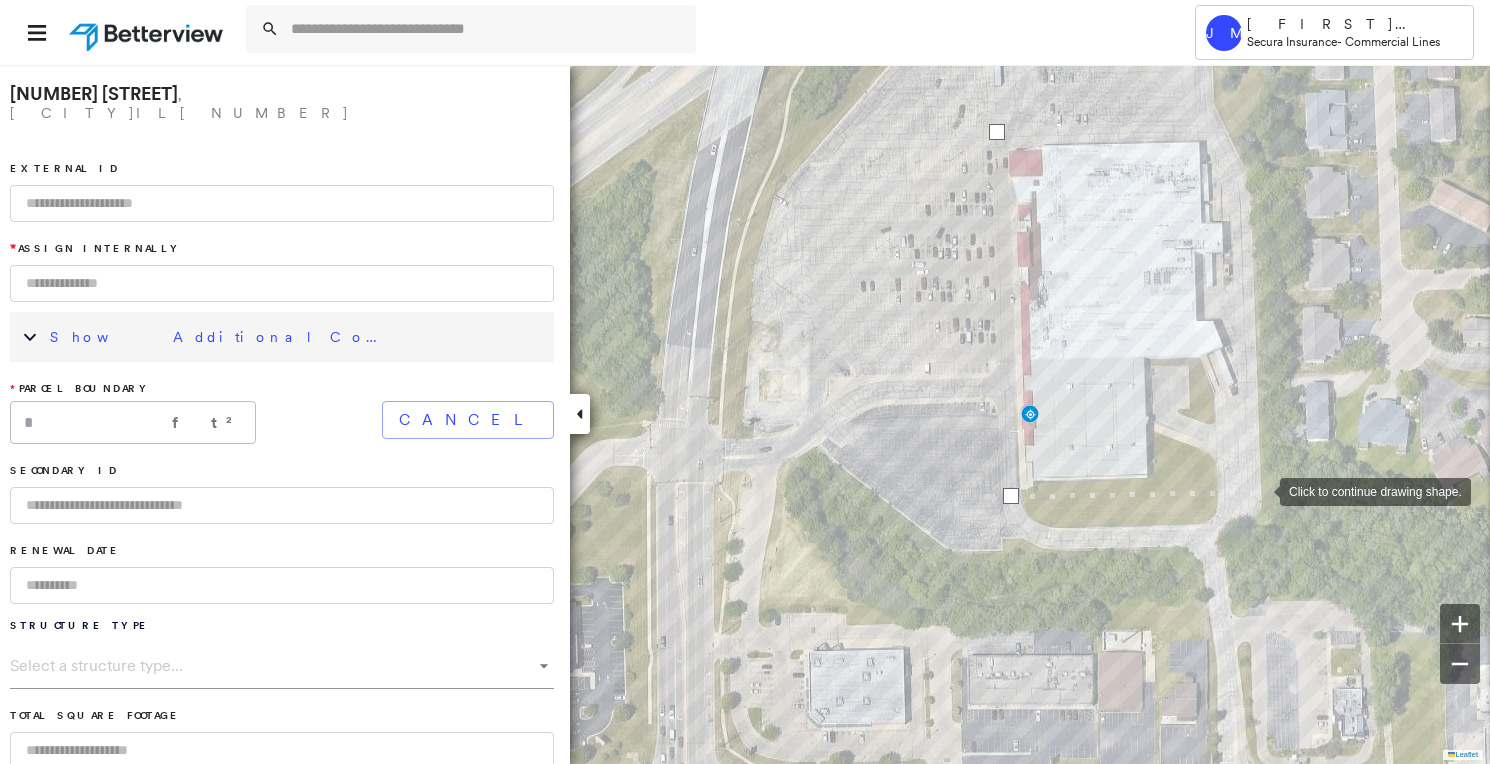 click at bounding box center [1260, 490] 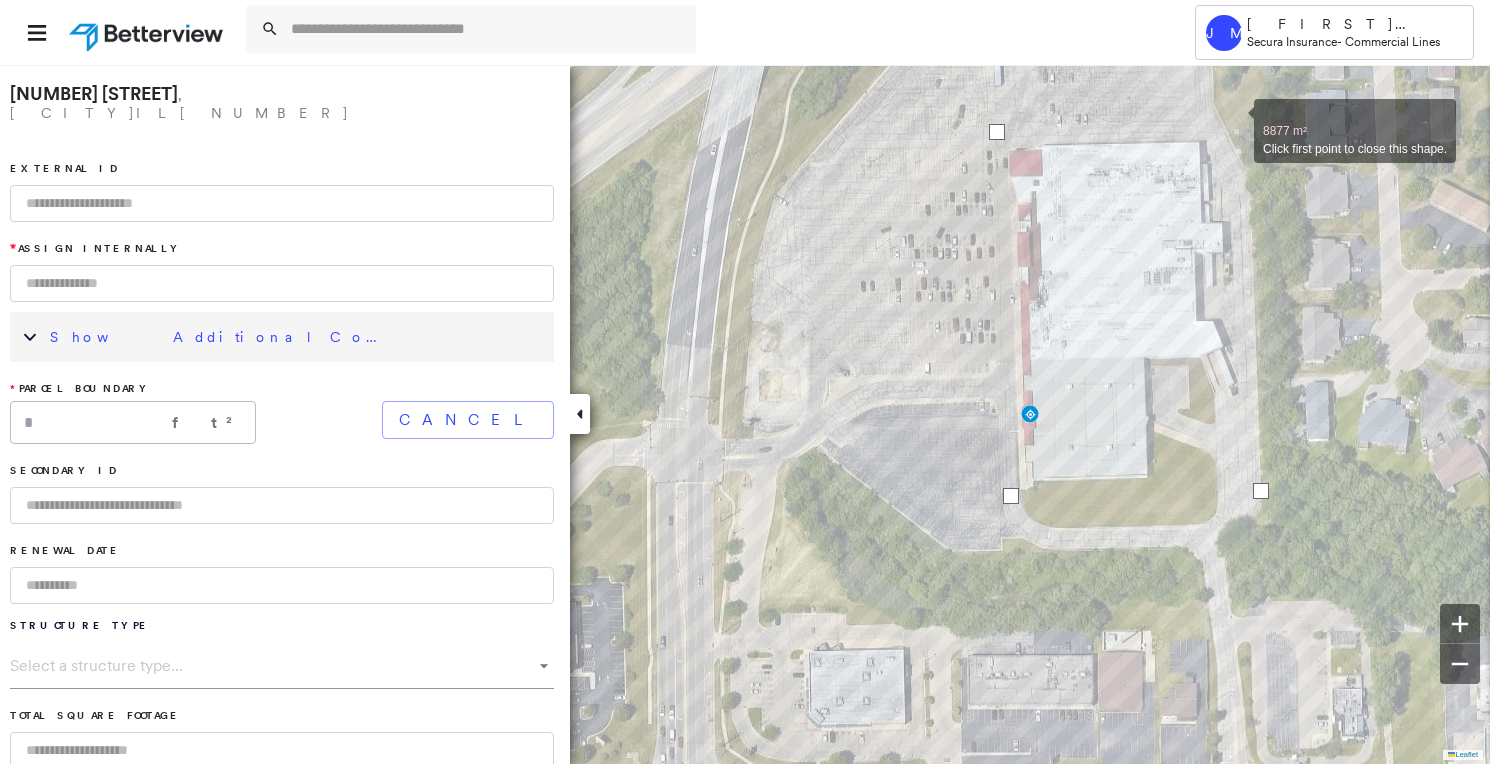click at bounding box center [1234, 120] 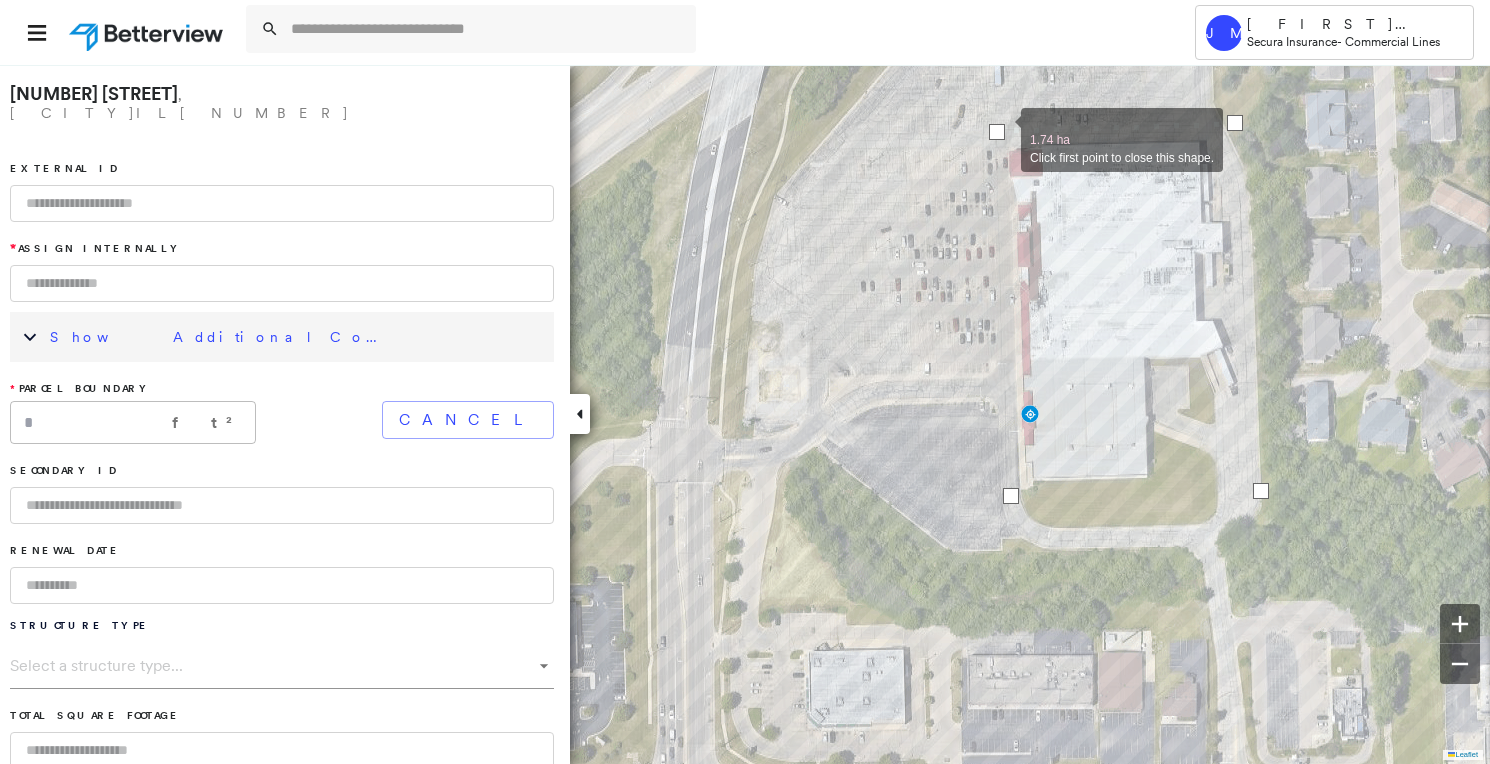 click at bounding box center [997, 132] 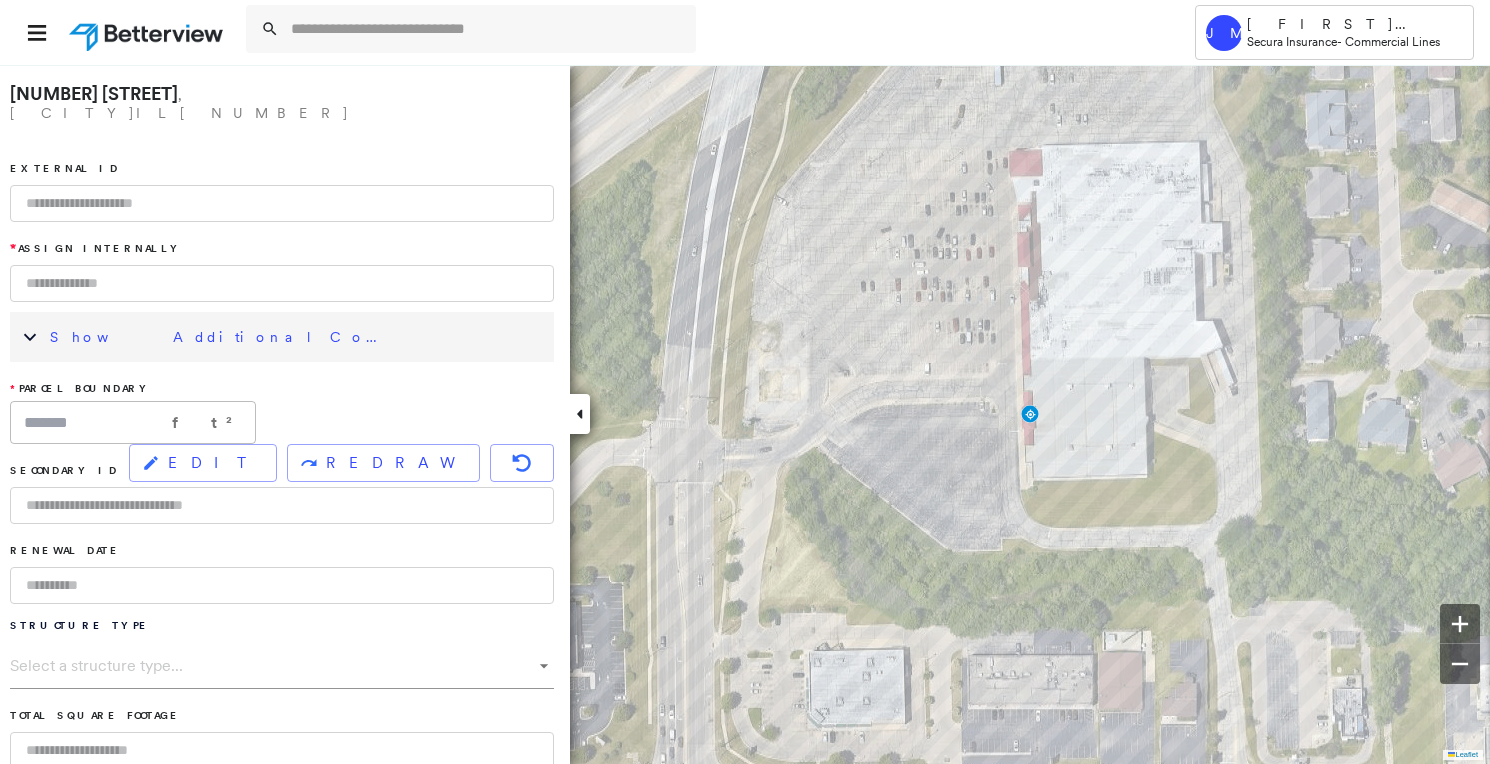 click at bounding box center (282, 203) 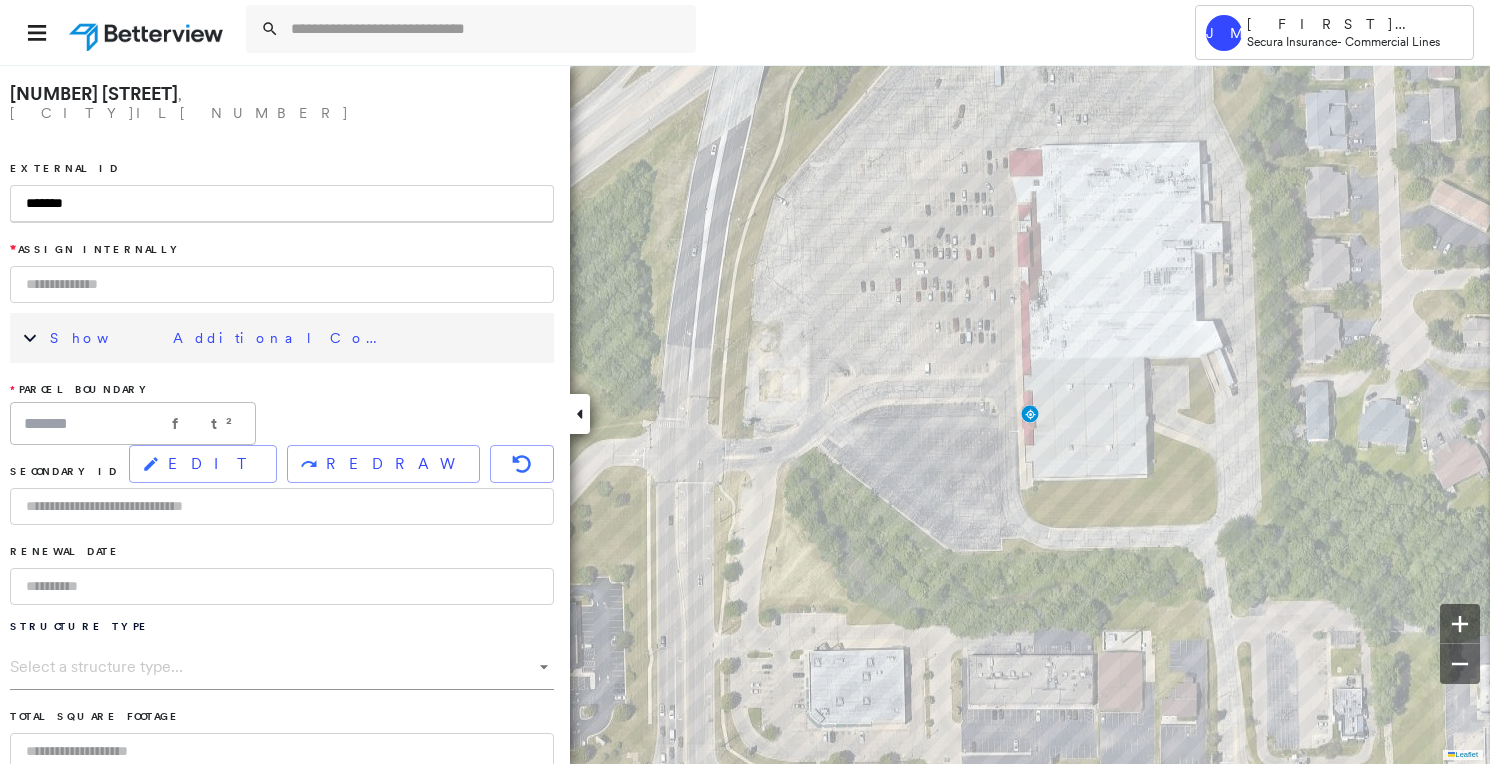 type on "*******" 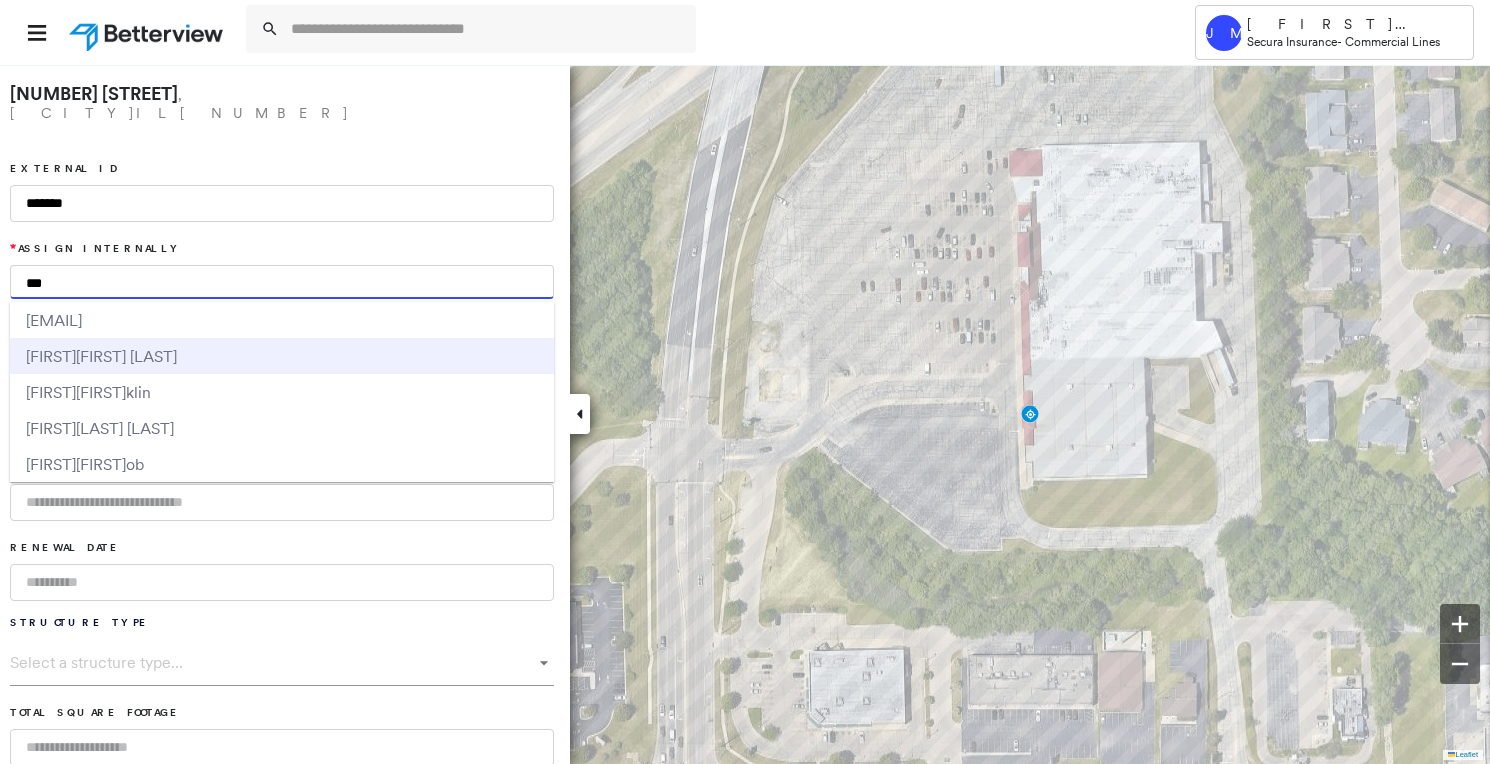 type on "***" 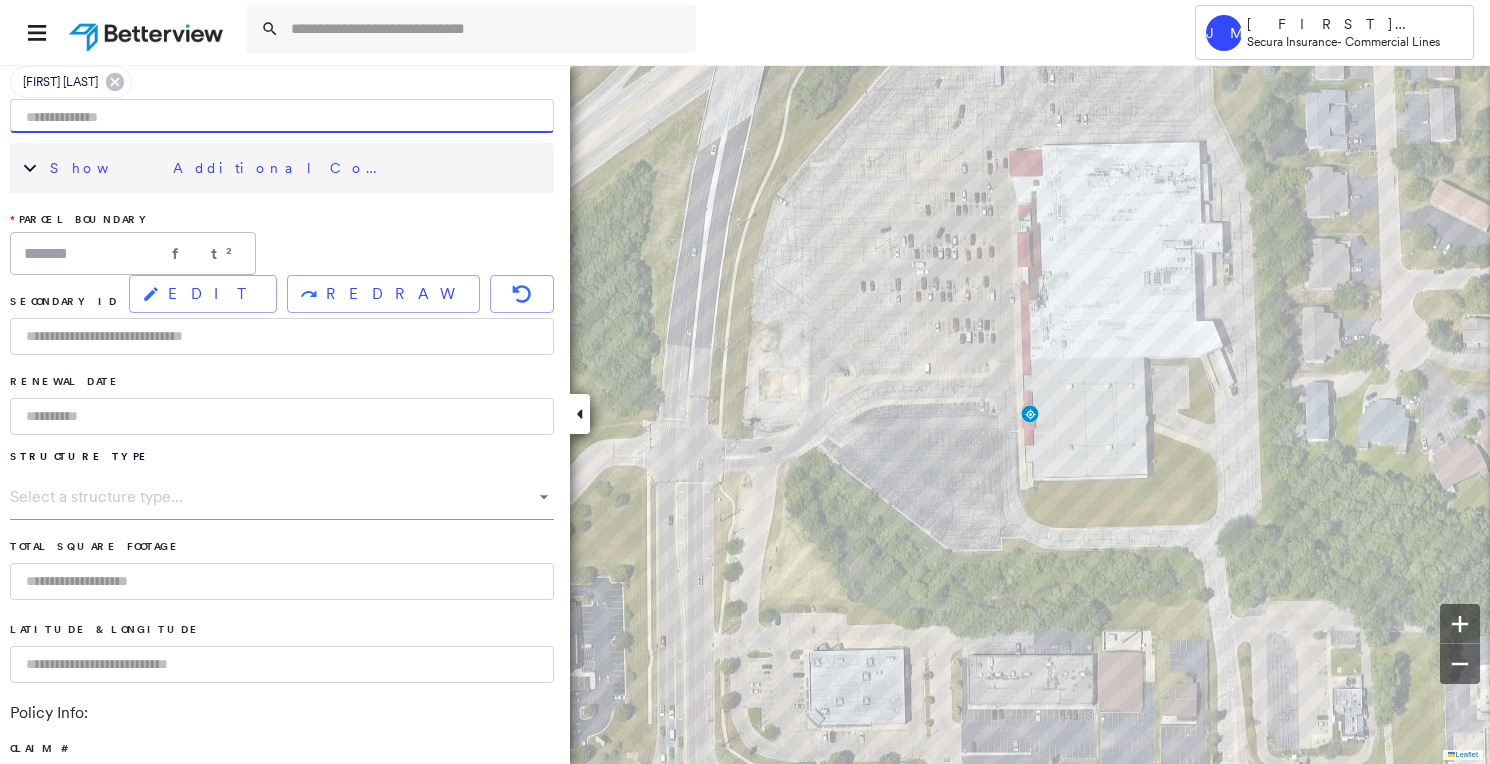 scroll, scrollTop: 0, scrollLeft: 0, axis: both 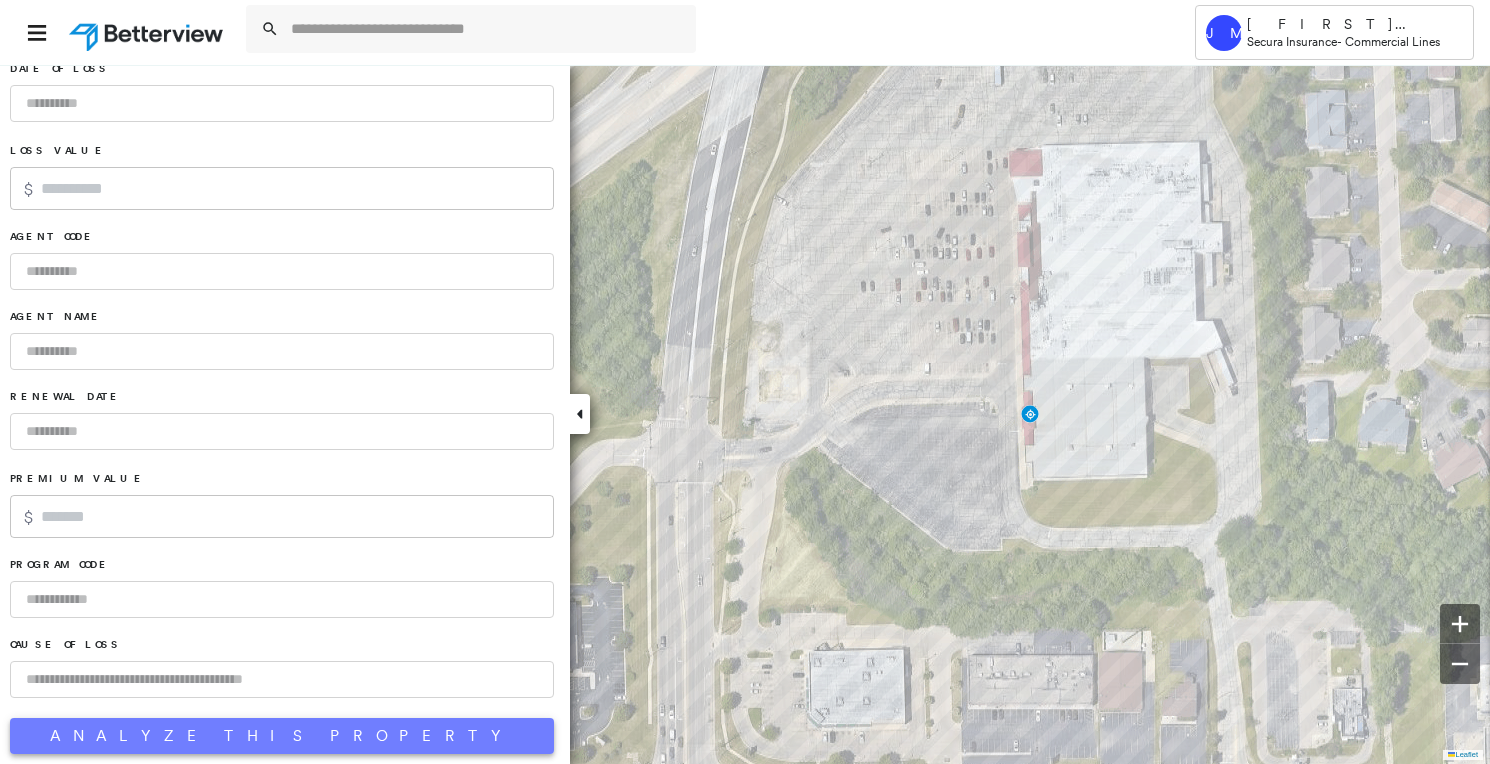 click on "Analyze This Property" at bounding box center (282, 736) 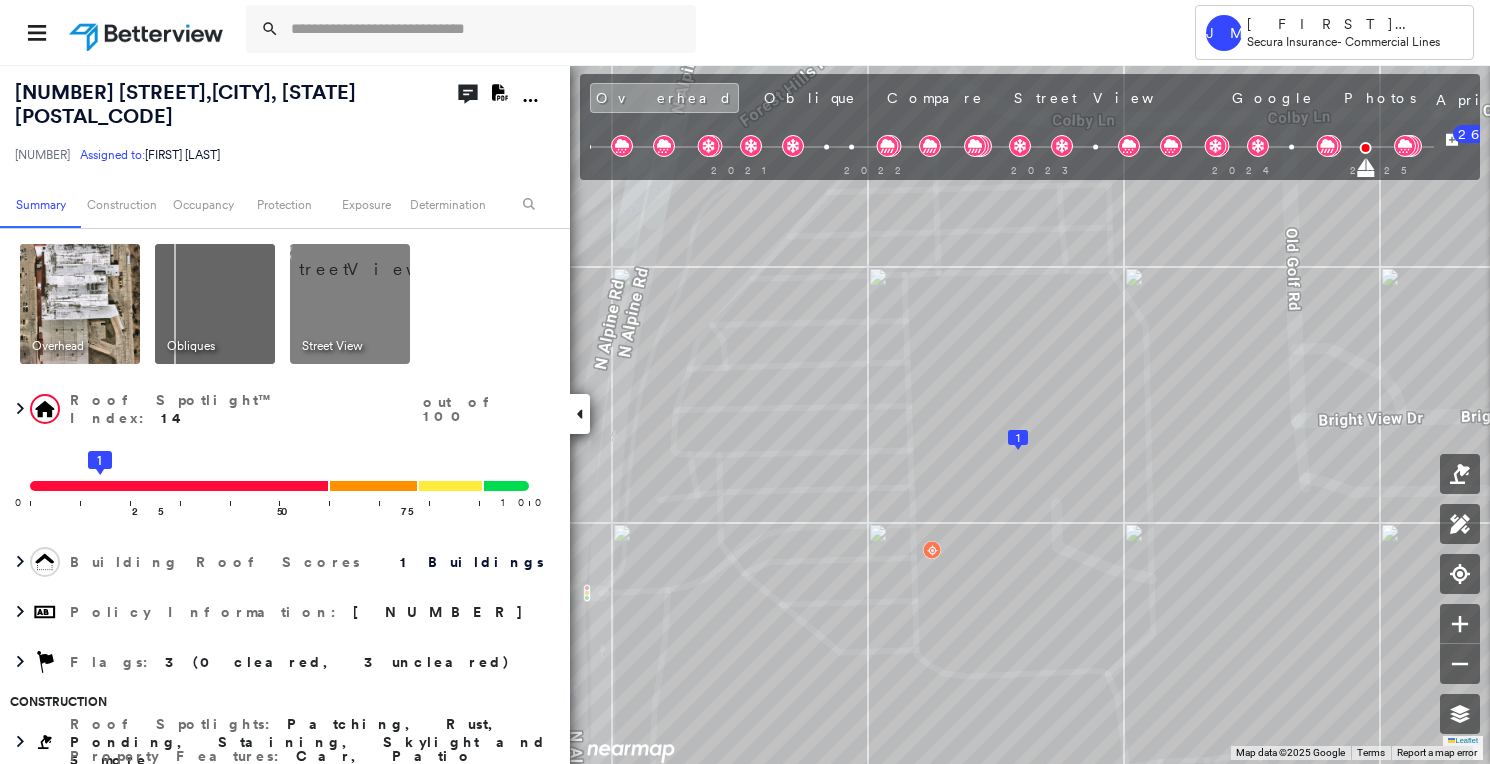 click 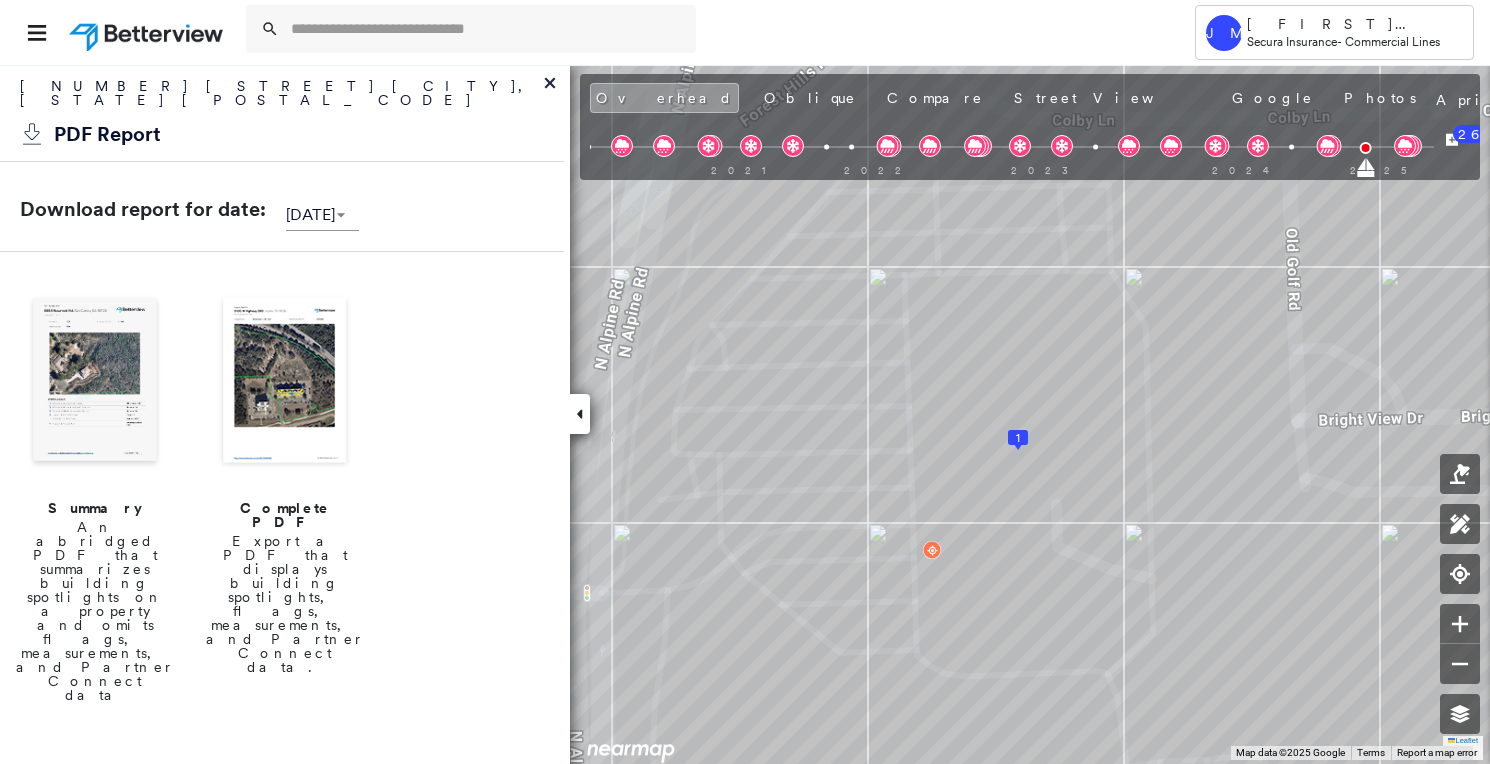 click at bounding box center (285, 382) 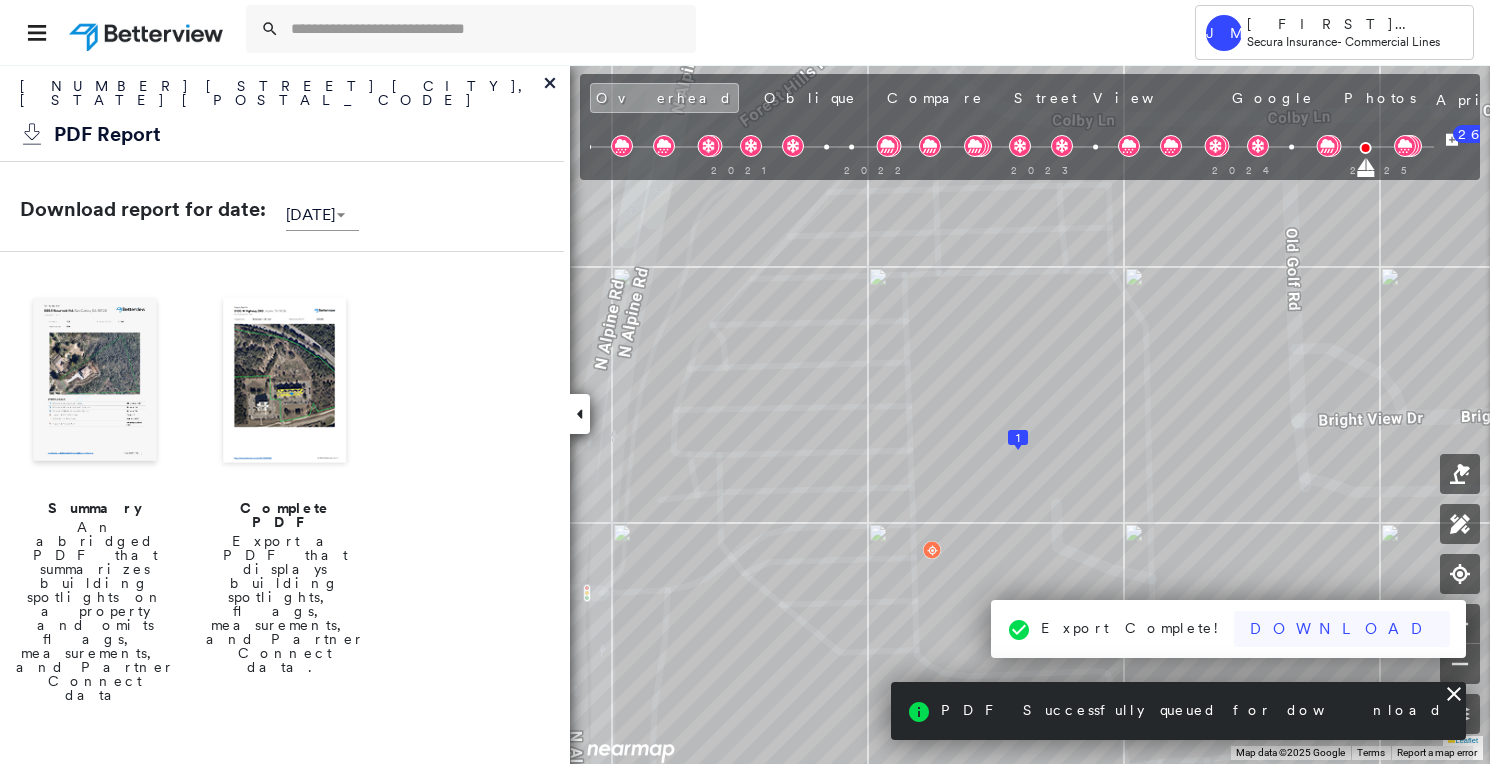 click on "Download" at bounding box center (1342, 629) 